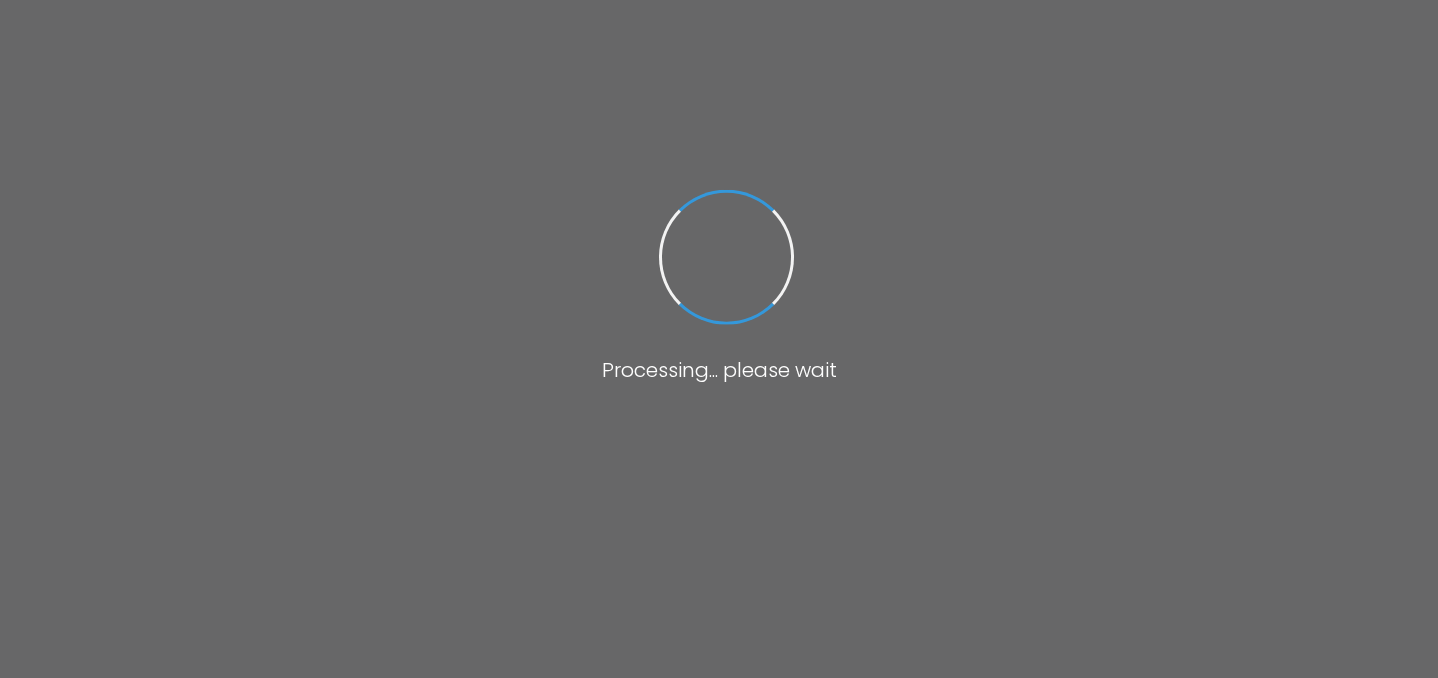 scroll, scrollTop: 0, scrollLeft: 0, axis: both 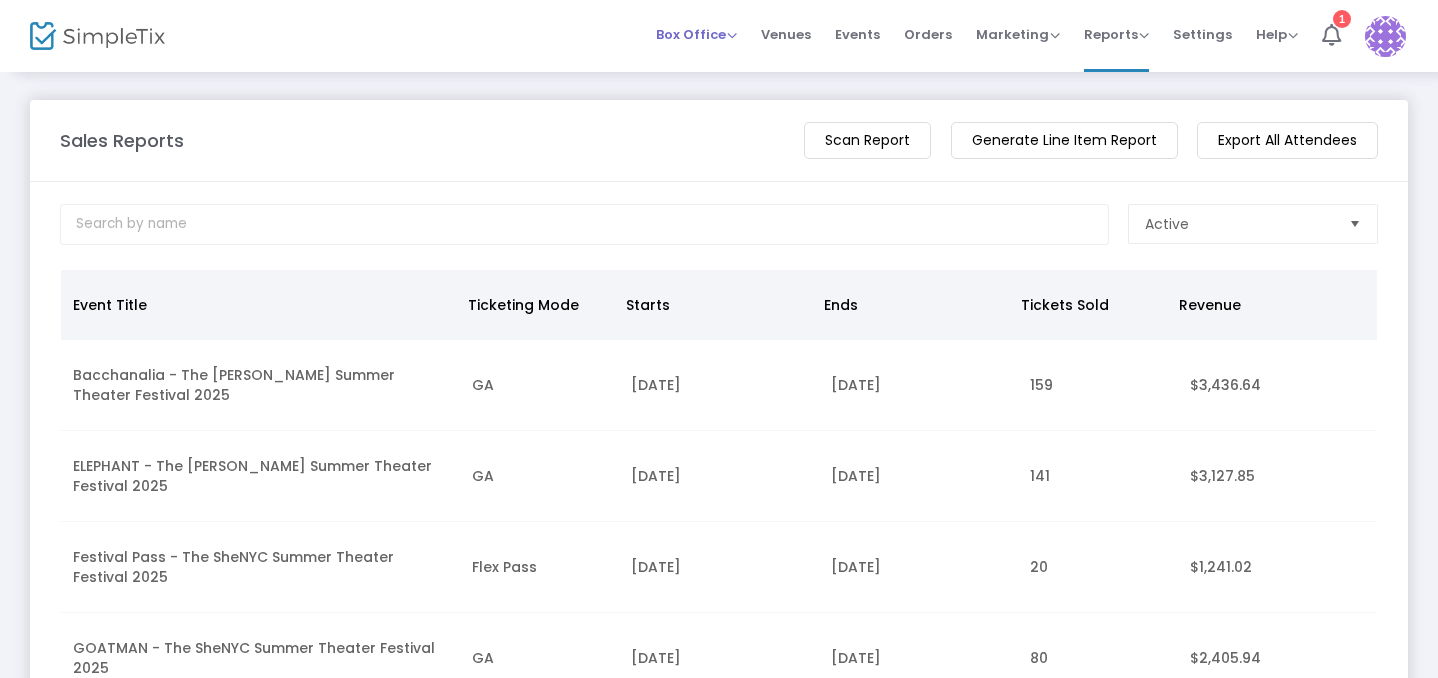 click on "Box Office   Sell Tickets   Bookings   Sell Season Pass" at bounding box center [696, 34] 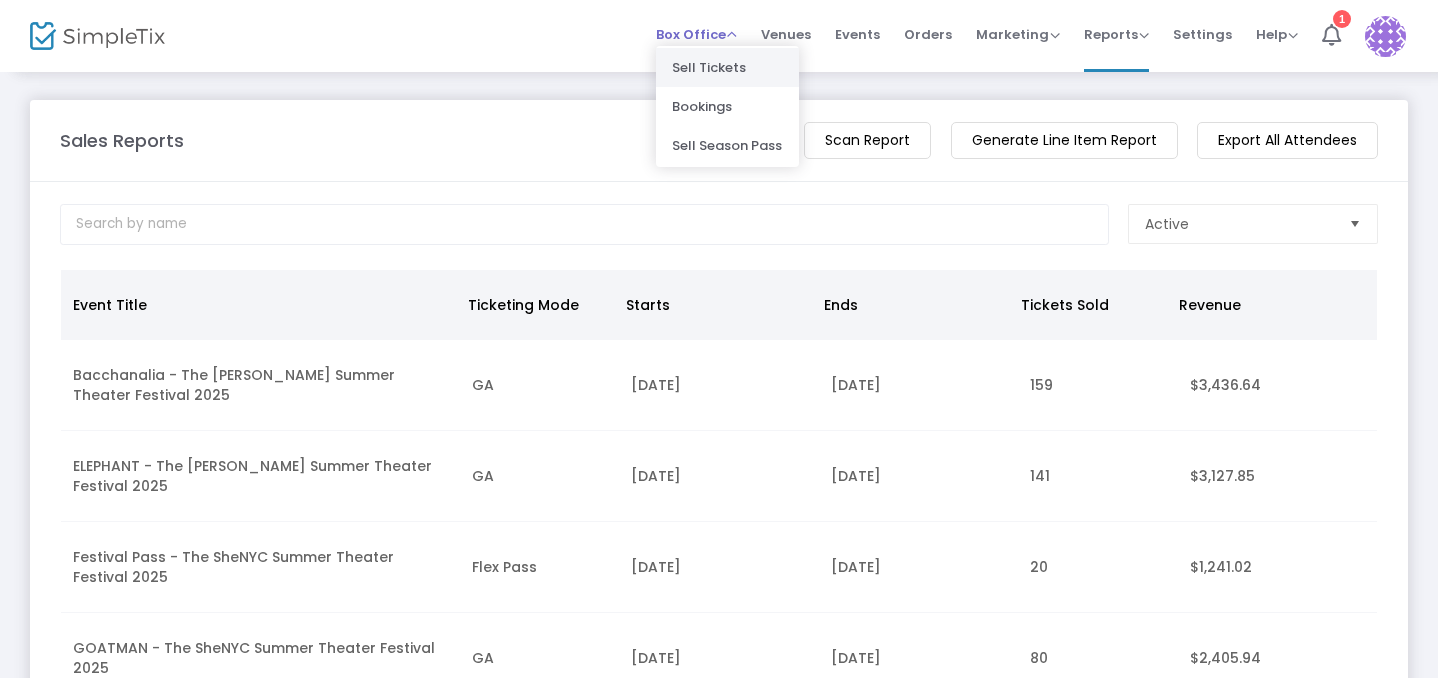 click on "Sell Tickets" at bounding box center [727, 67] 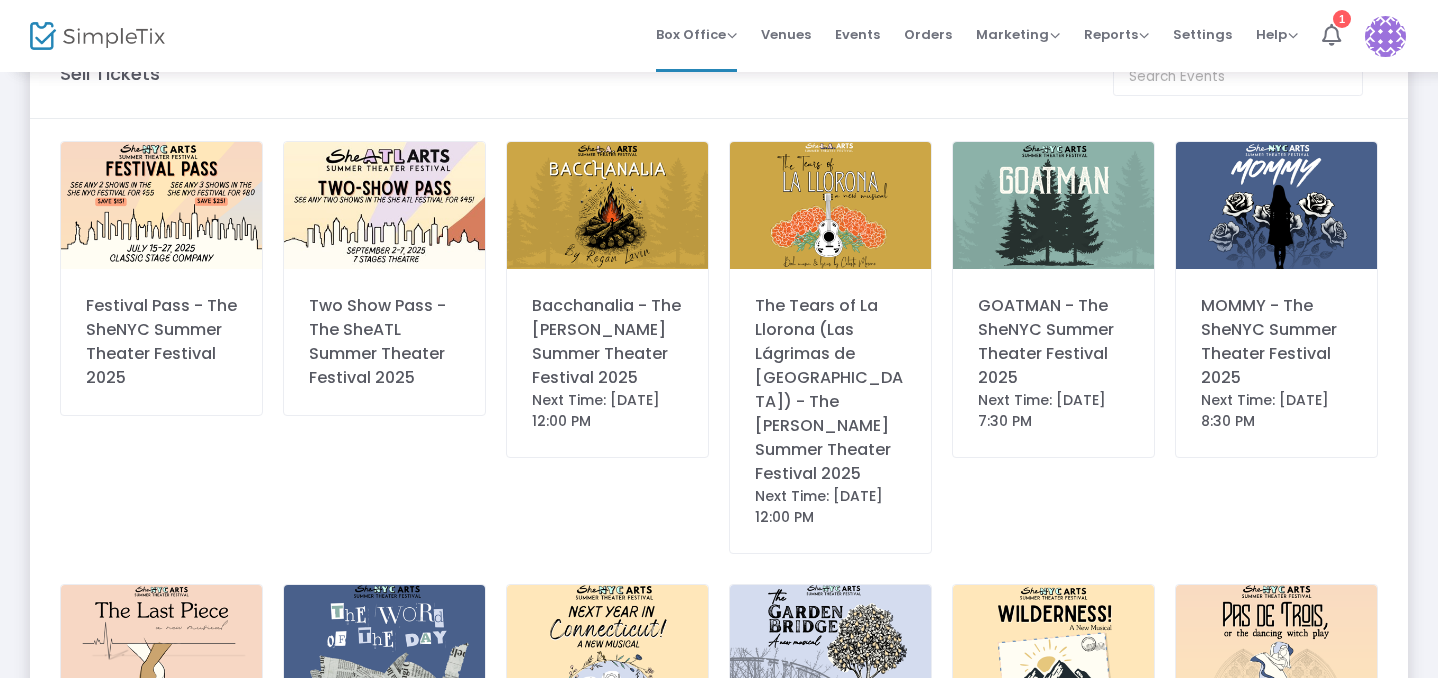 scroll, scrollTop: 112, scrollLeft: 0, axis: vertical 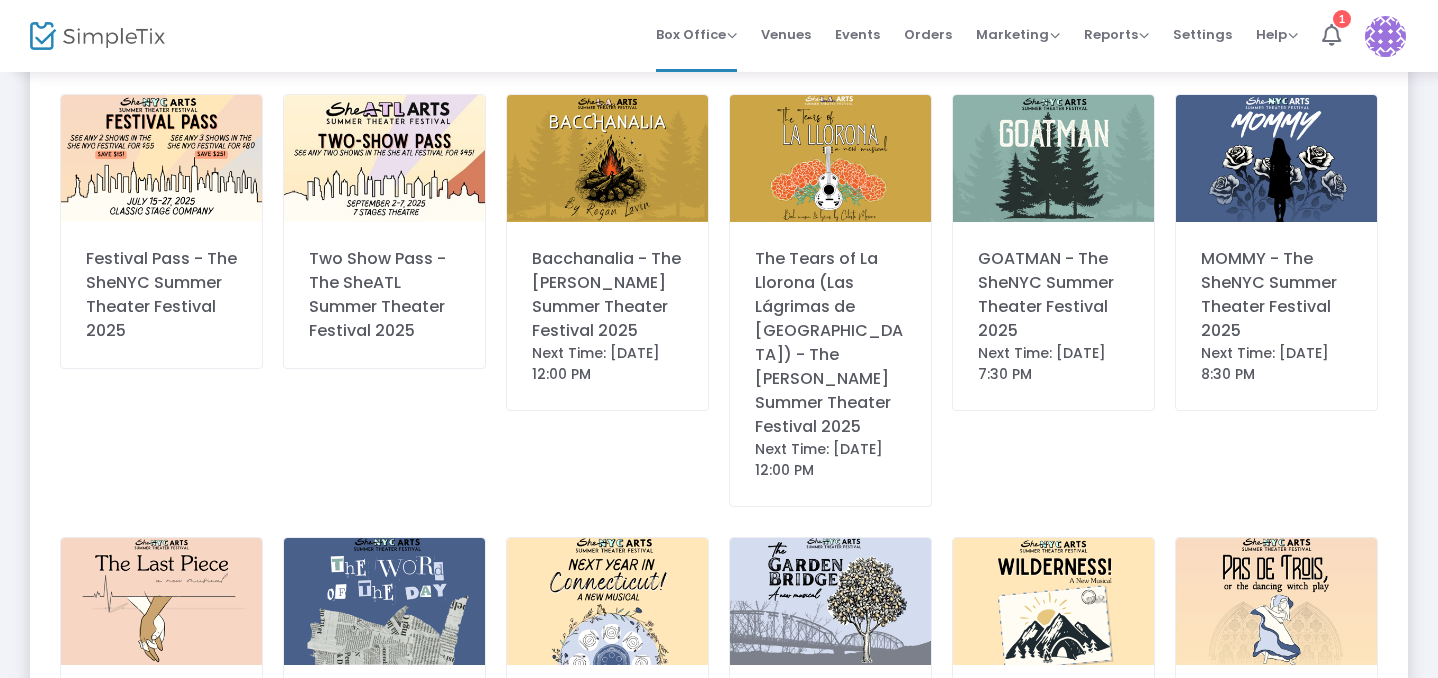 click on "GOATMAN - The SheNYC Summer Theater Festival 2025   Next Time: [DATE] 7:30 PM" 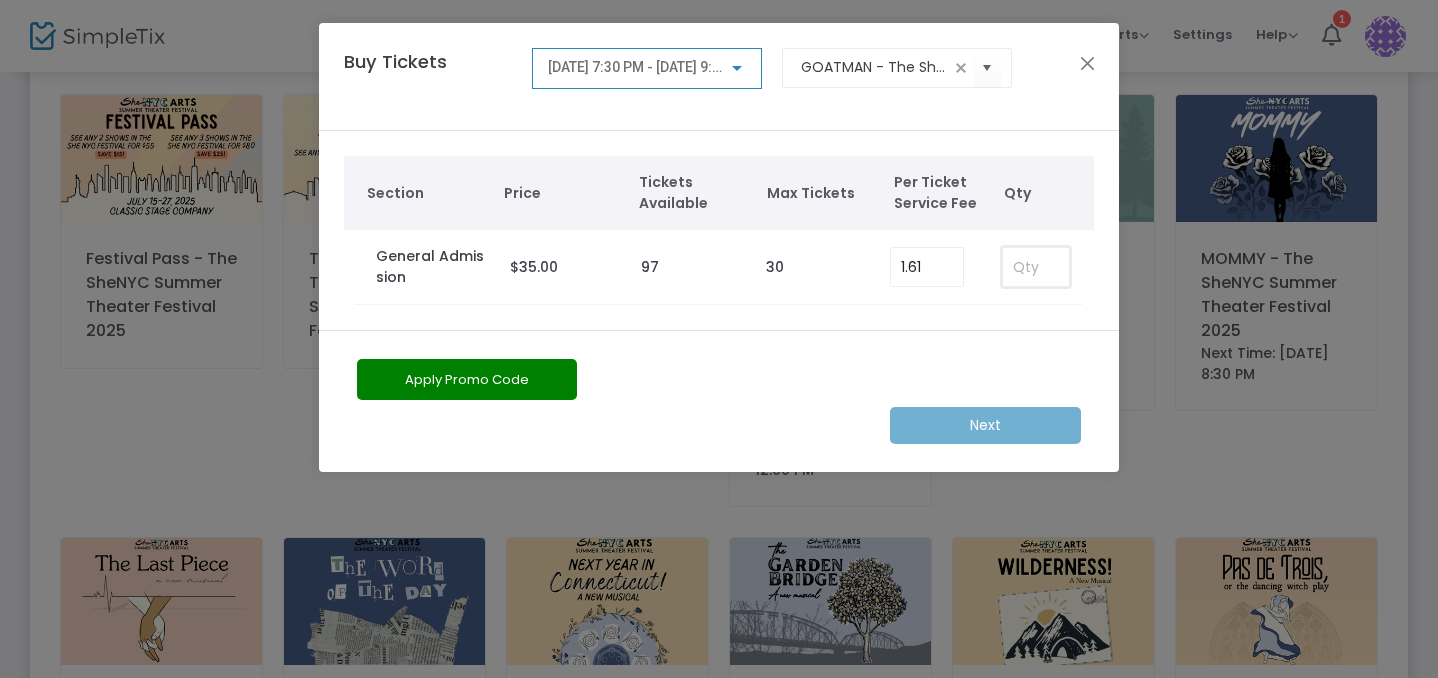 click at bounding box center [1036, 267] 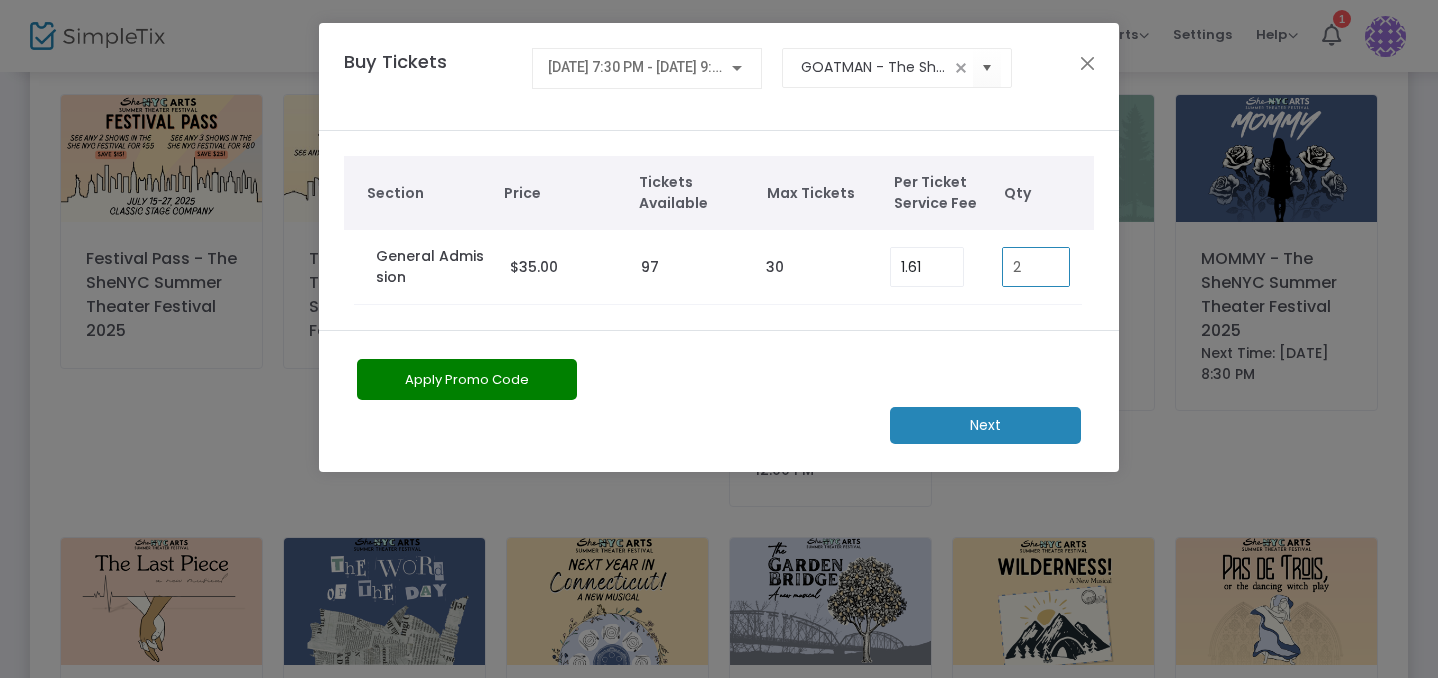 type on "2" 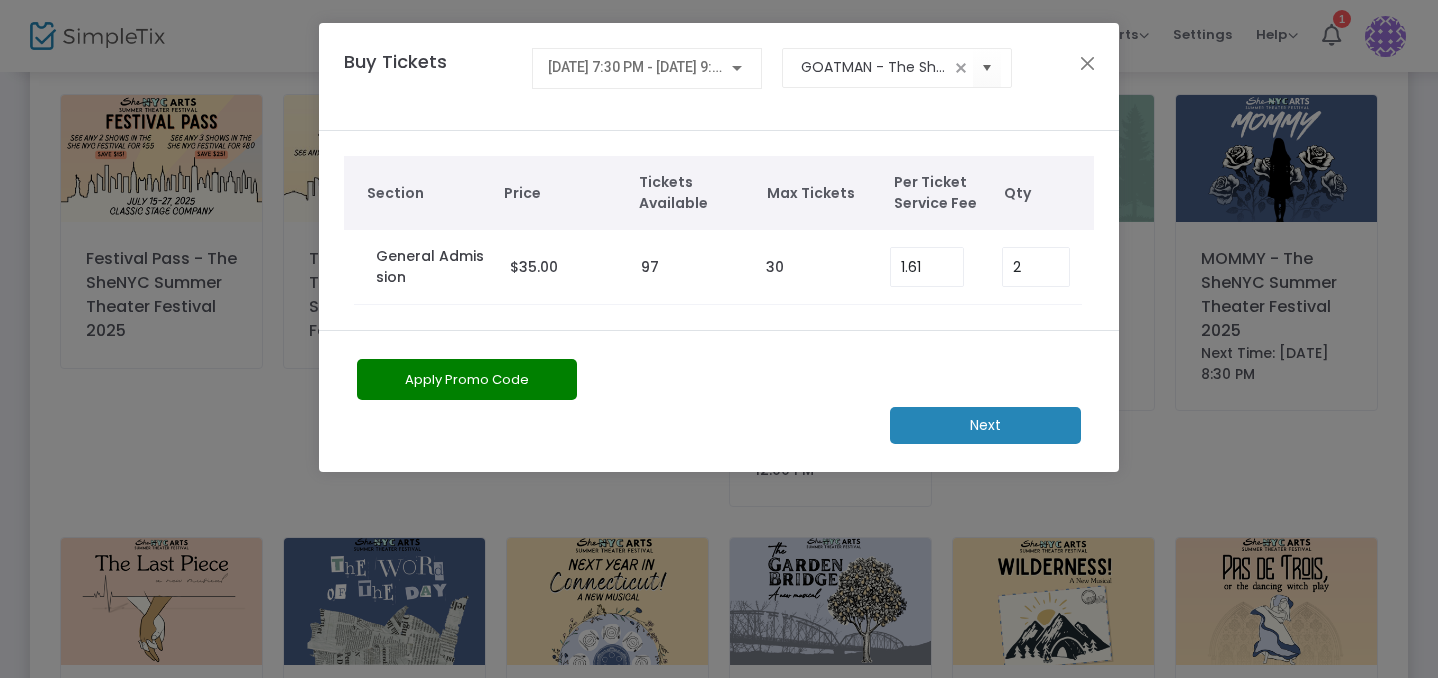 click on "Apply Promo Code   Next" 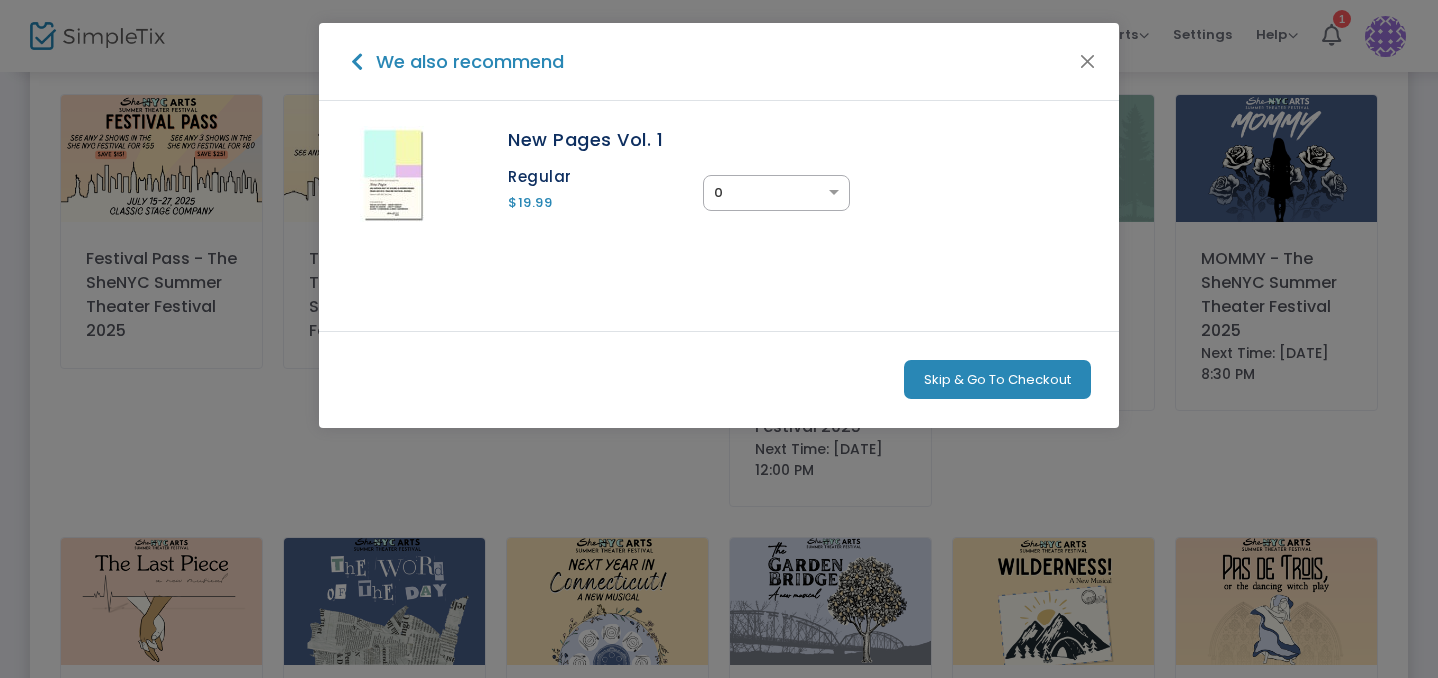 click on "Skip & Go To Checkout" 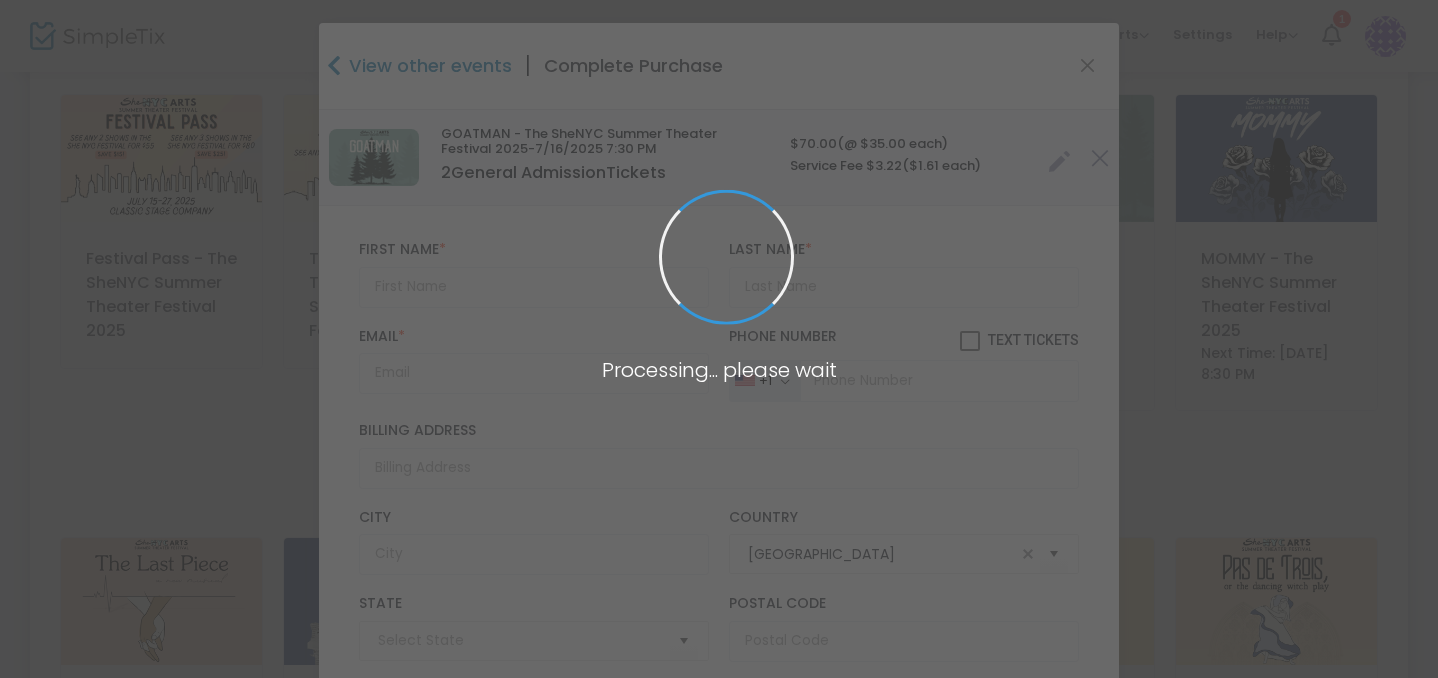 type on "[US_STATE]" 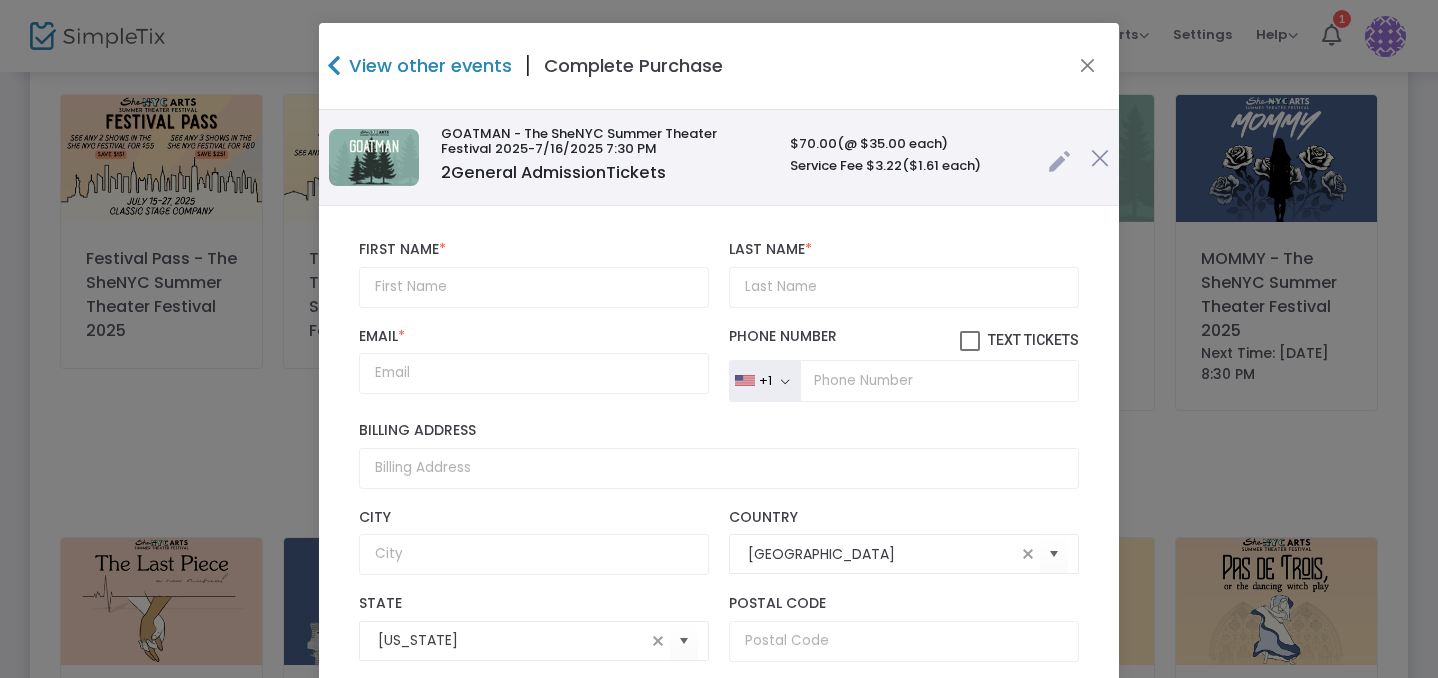click on "First Name  *  First Name is required." 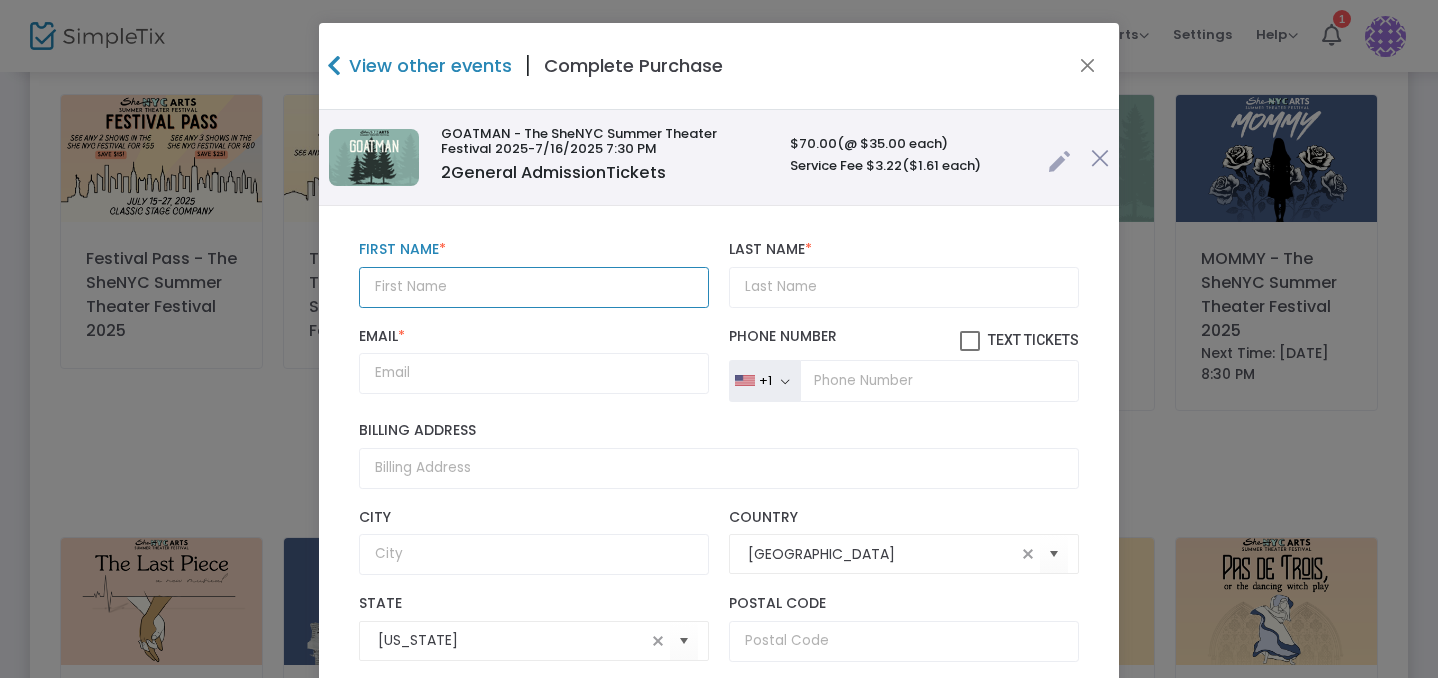 click at bounding box center (534, 287) 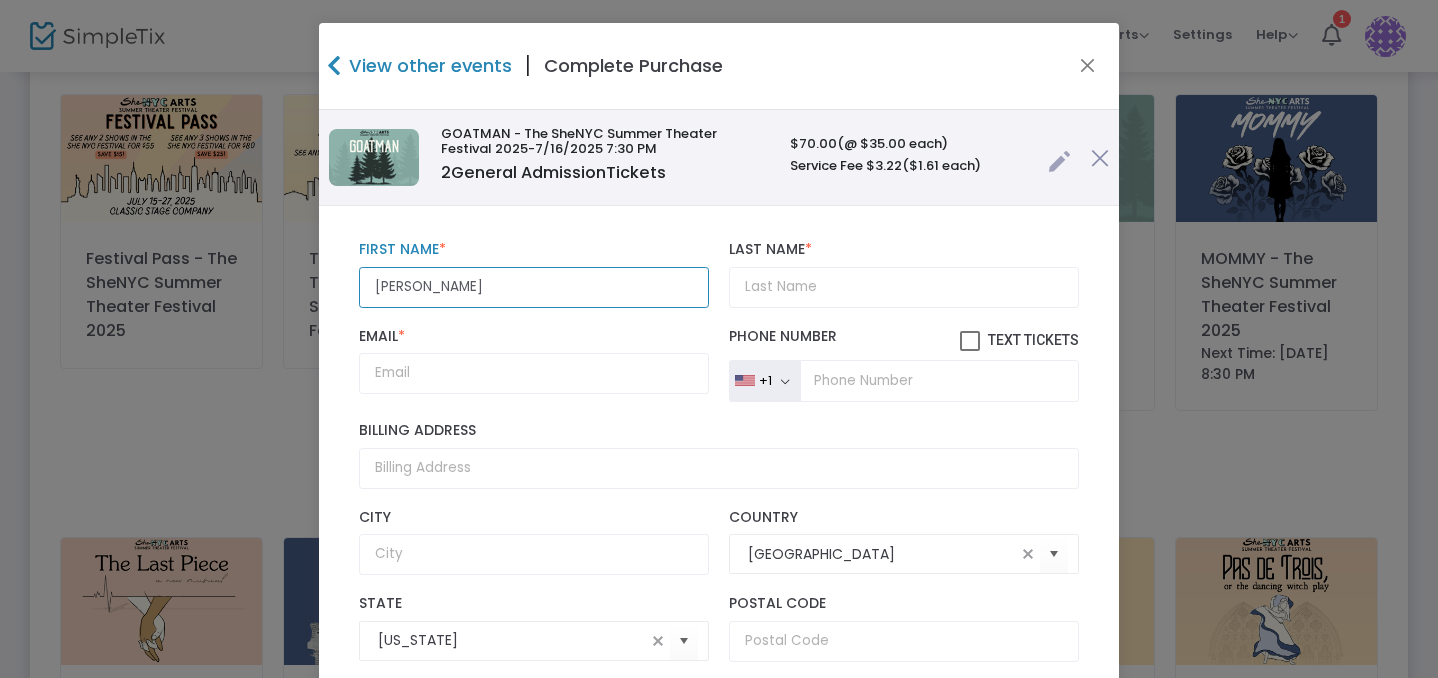 drag, startPoint x: 409, startPoint y: 285, endPoint x: 550, endPoint y: 293, distance: 141.22676 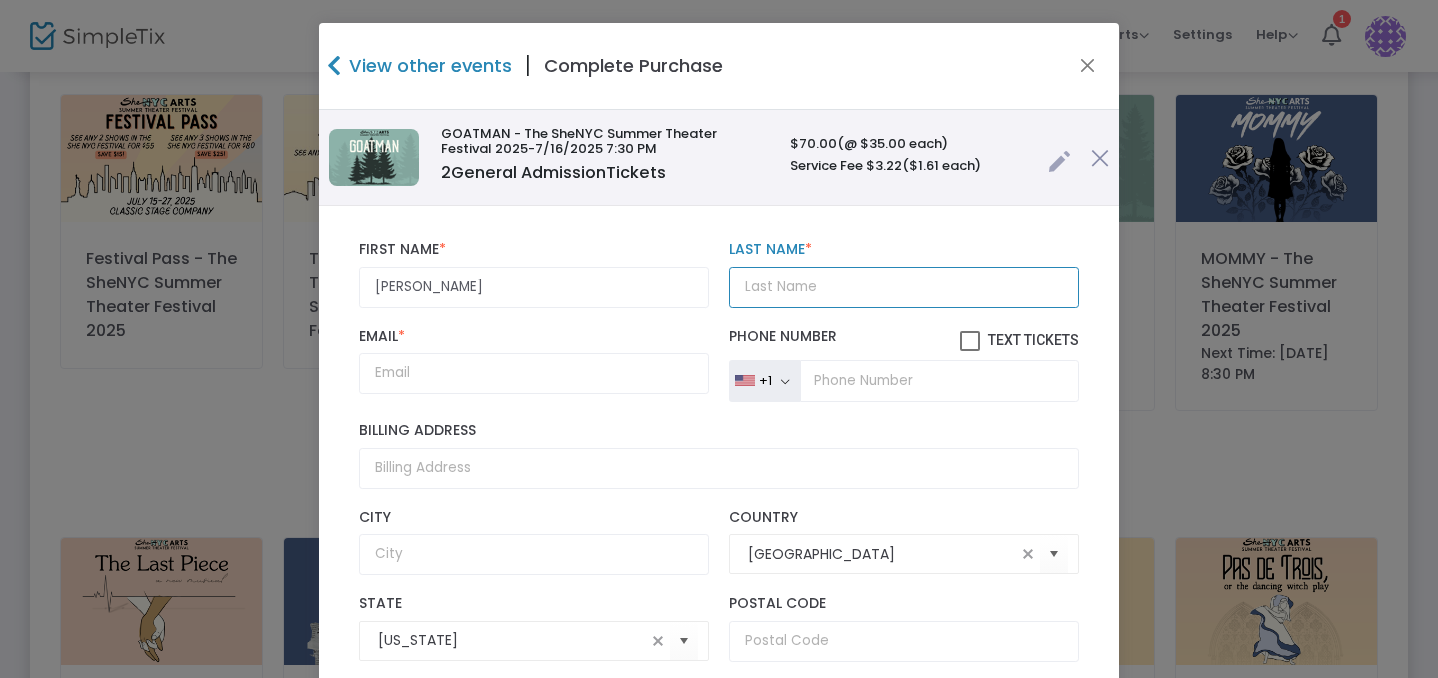 click on "Last Name  *" at bounding box center (904, 287) 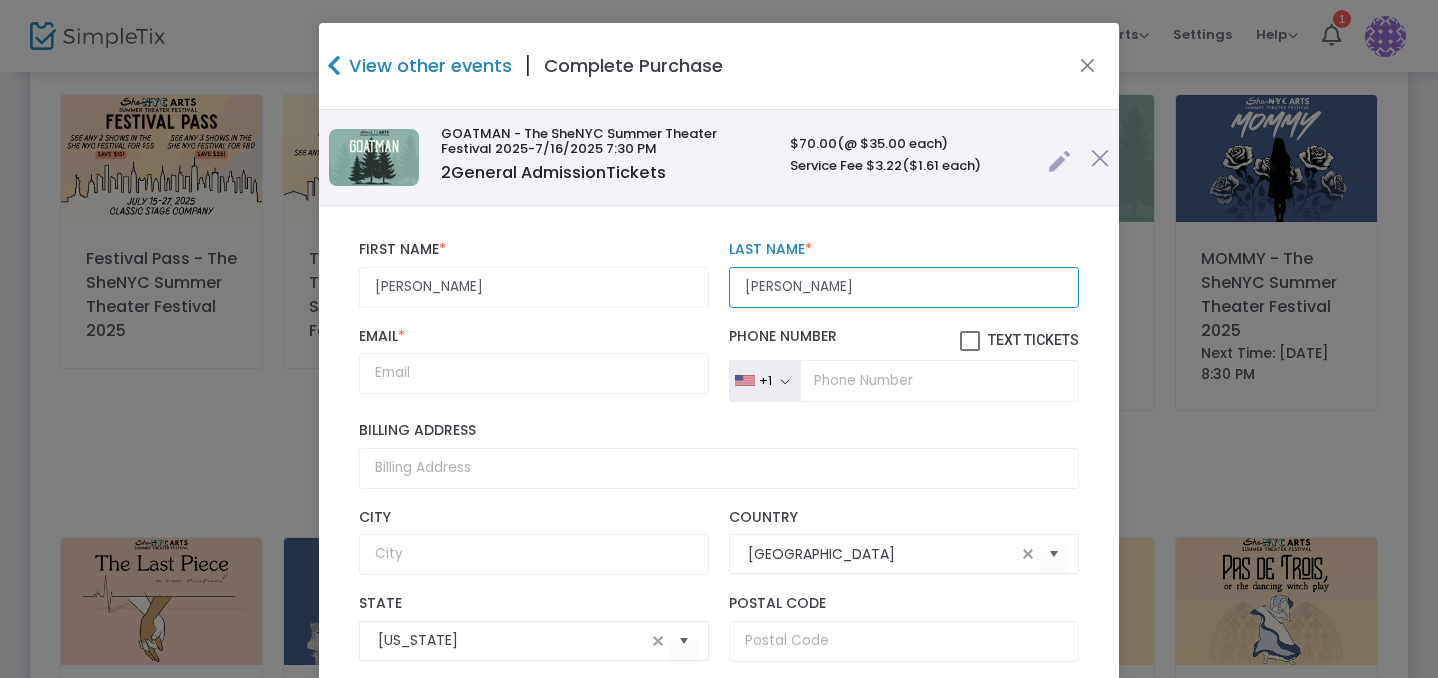 type on "[PERSON_NAME]" 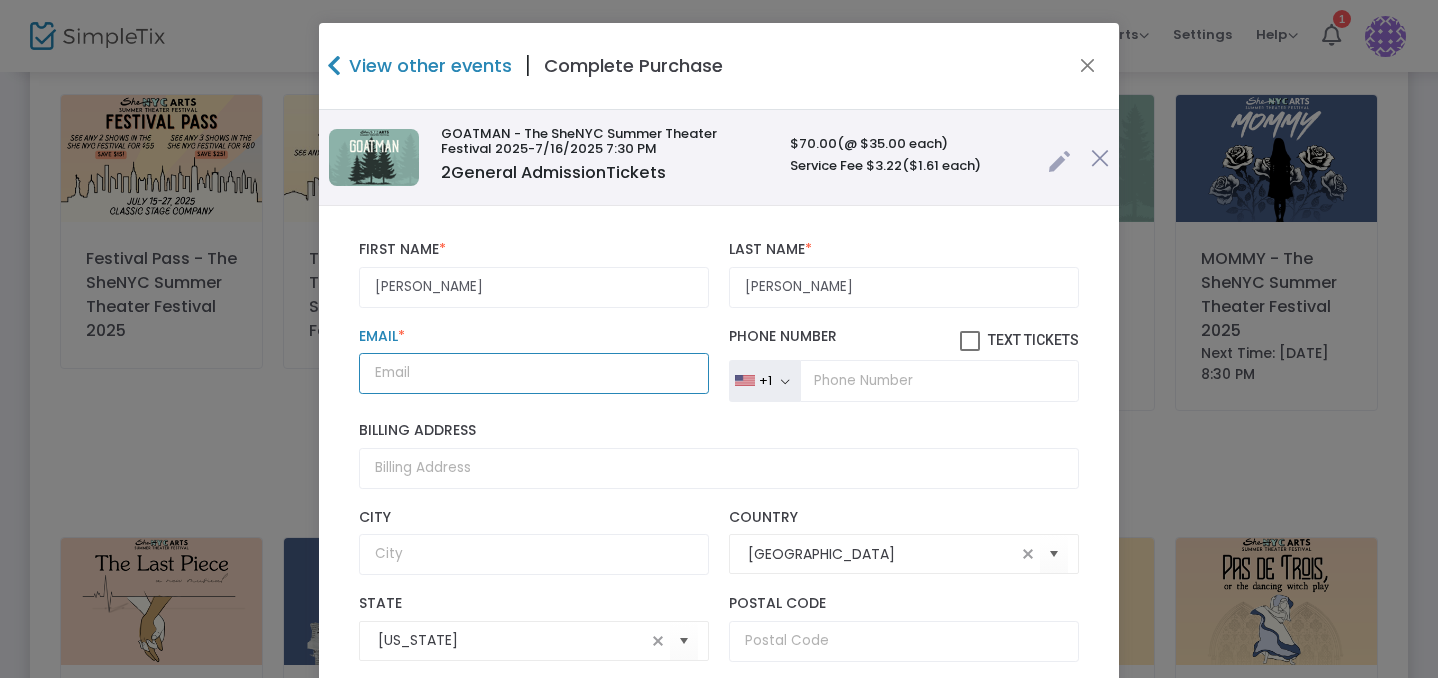 click on "Email  *" at bounding box center (534, 373) 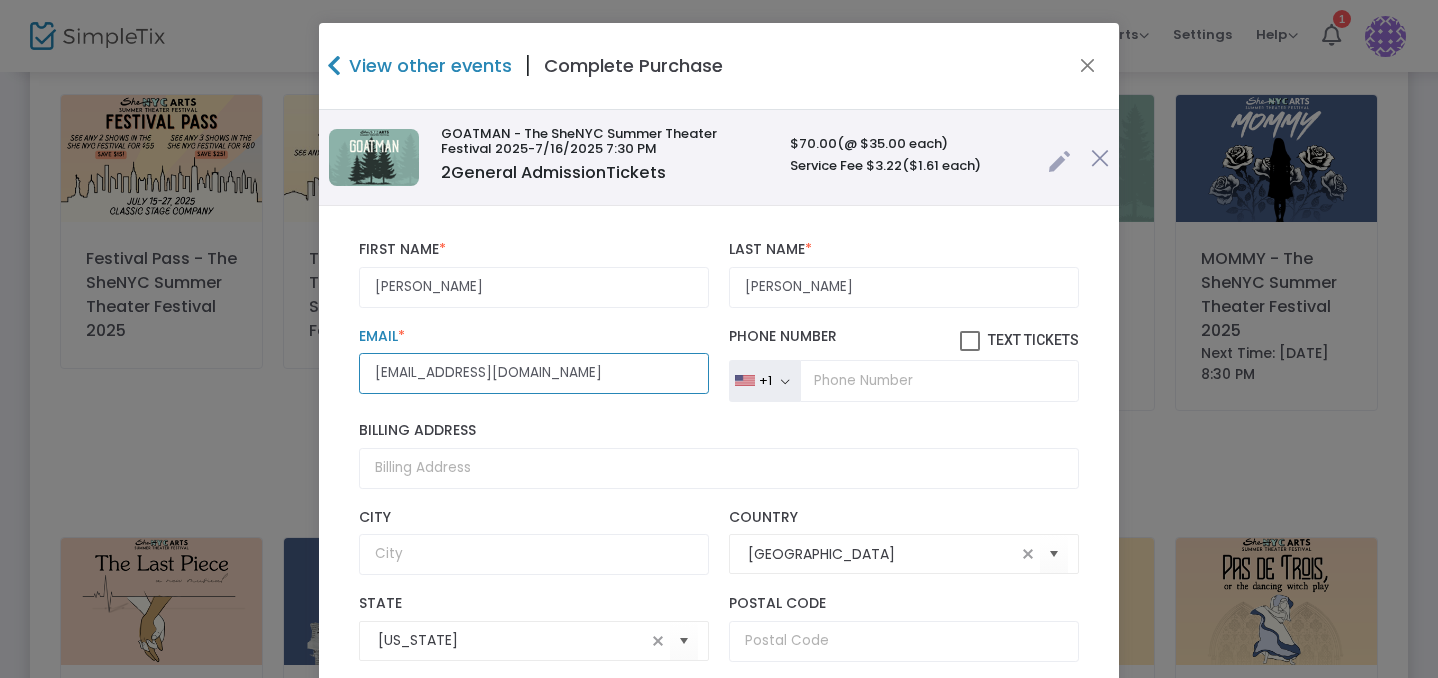 scroll, scrollTop: 138, scrollLeft: 0, axis: vertical 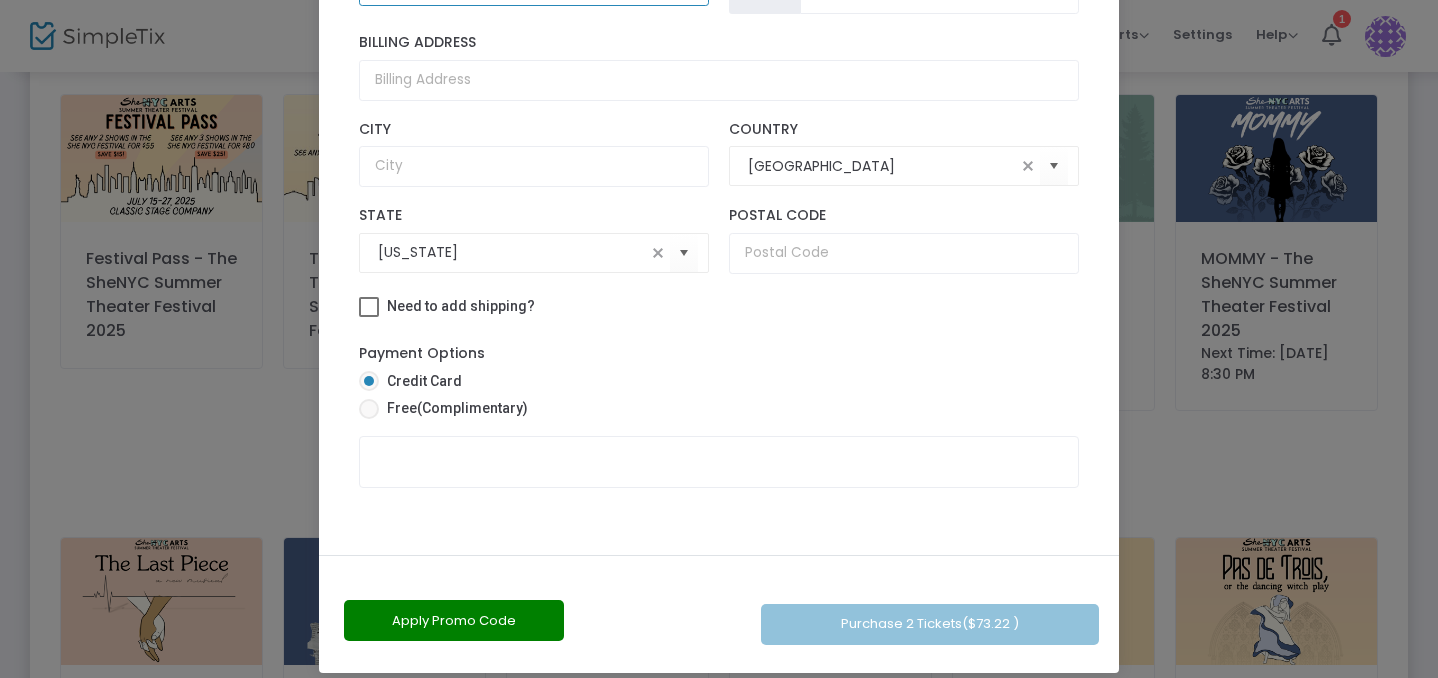 type on "[EMAIL_ADDRESS][DOMAIN_NAME]" 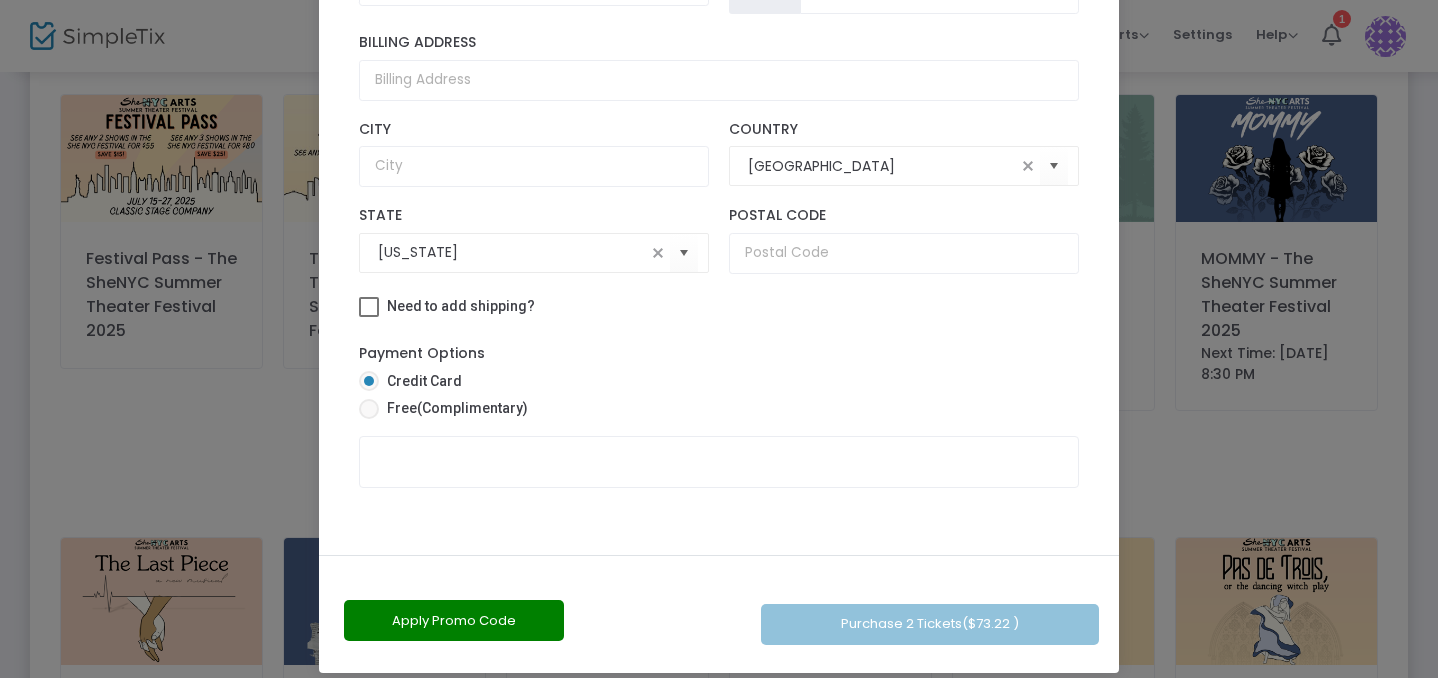click on "Credit Card    Free  (Complimentary)" 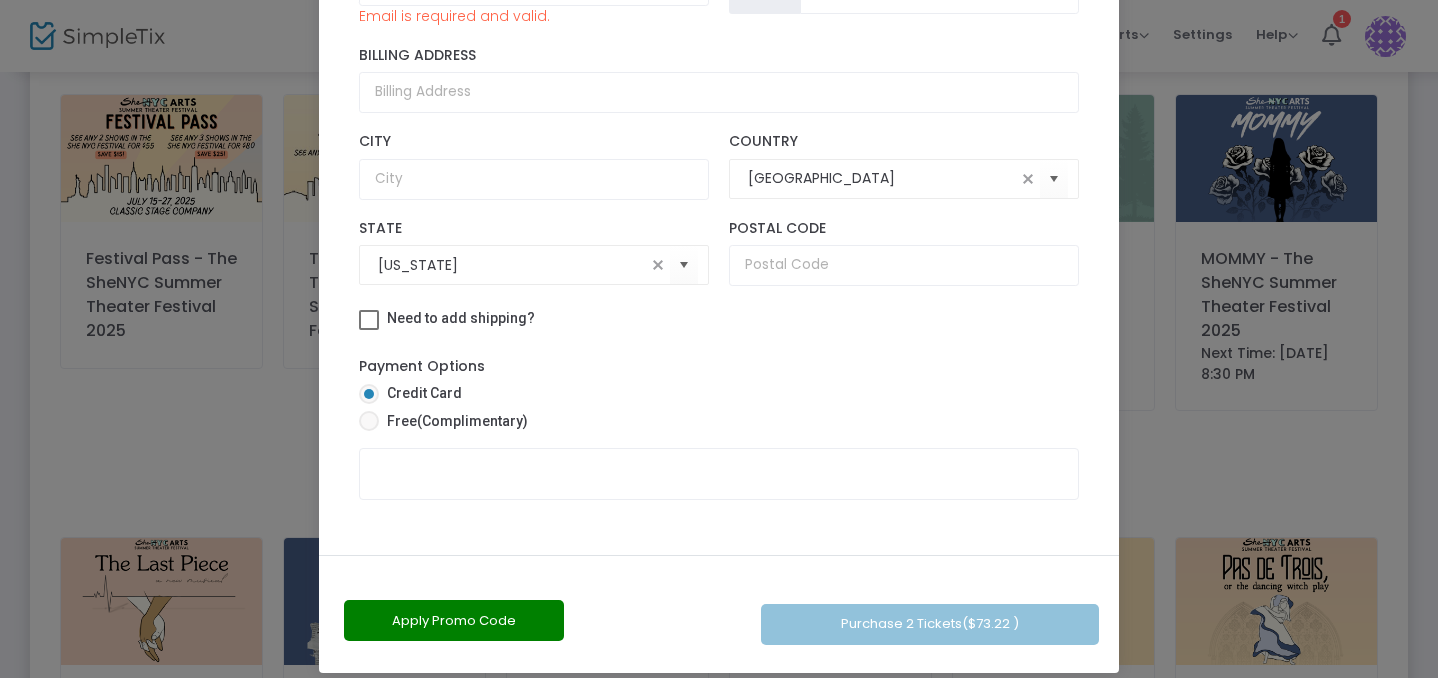 click on "(Complimentary)" at bounding box center (472, 421) 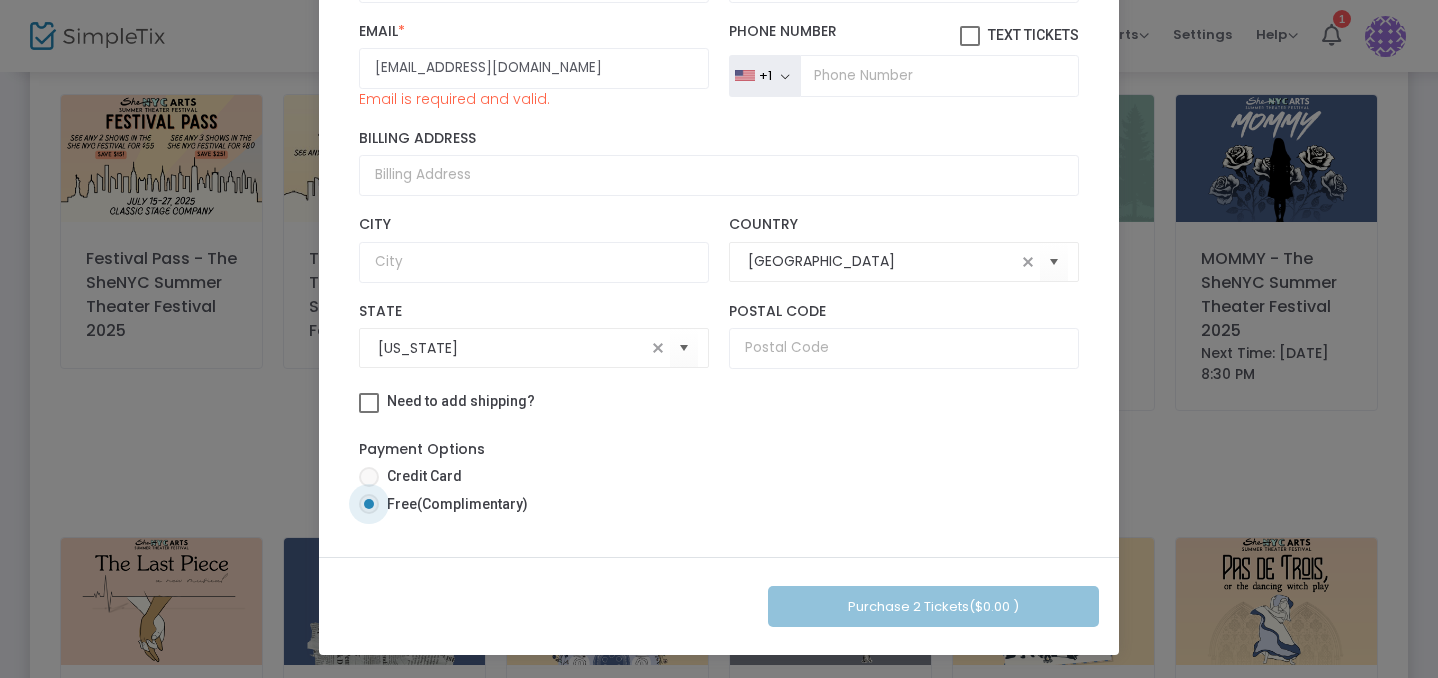scroll, scrollTop: 56, scrollLeft: 0, axis: vertical 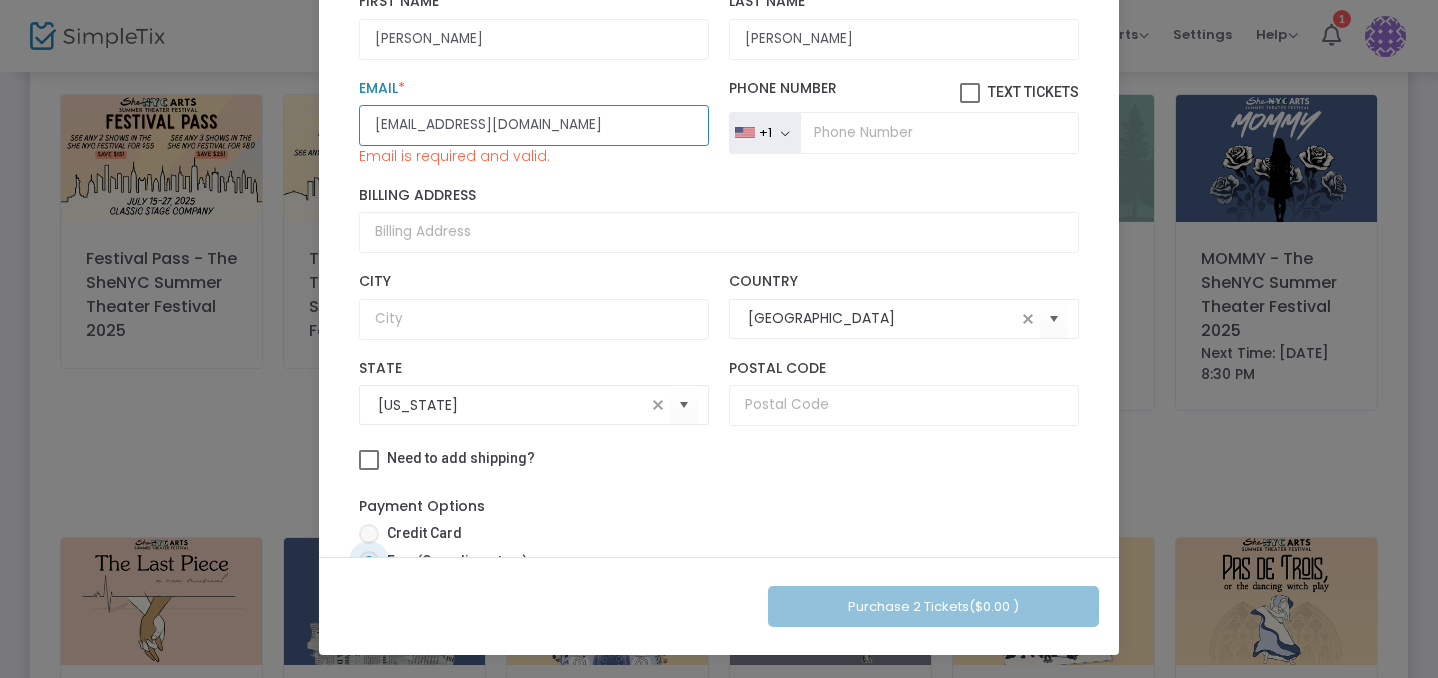 click on "[EMAIL_ADDRESS][DOMAIN_NAME]" at bounding box center (534, 125) 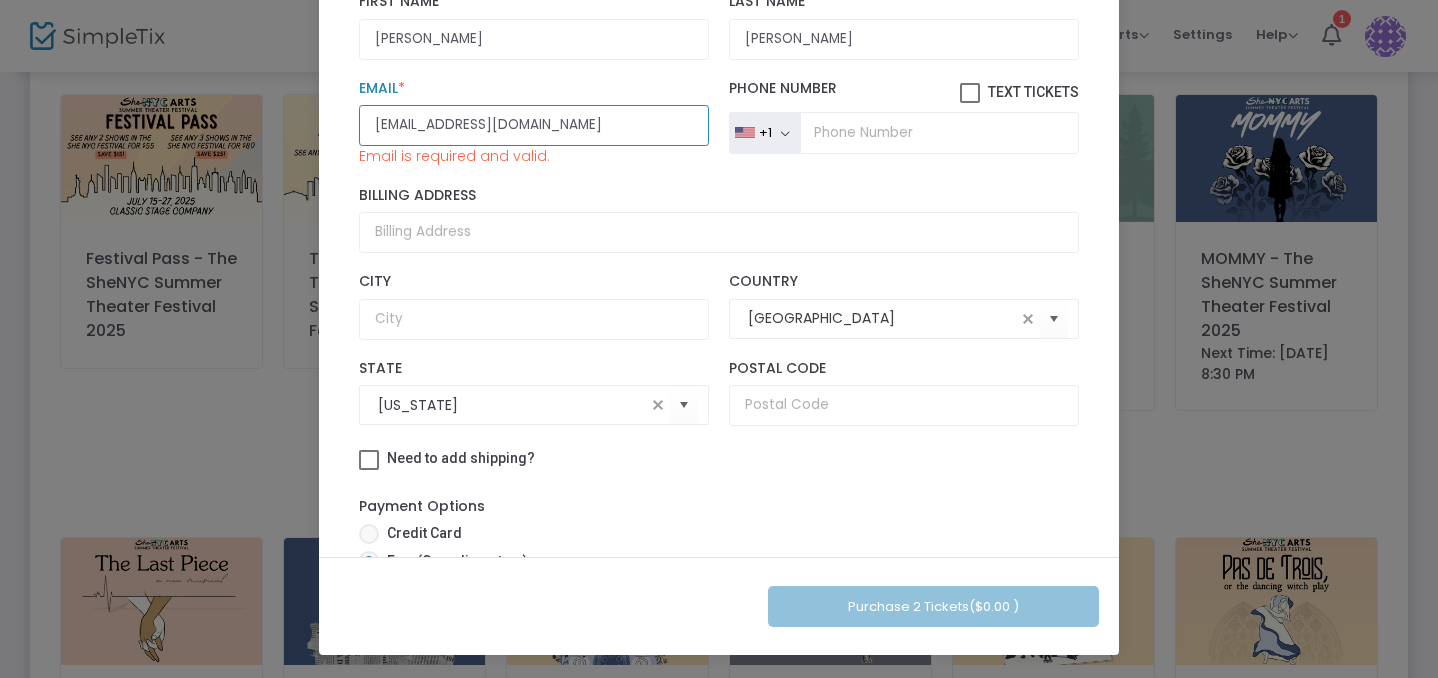 click on "[EMAIL_ADDRESS][DOMAIN_NAME]" at bounding box center (534, 125) 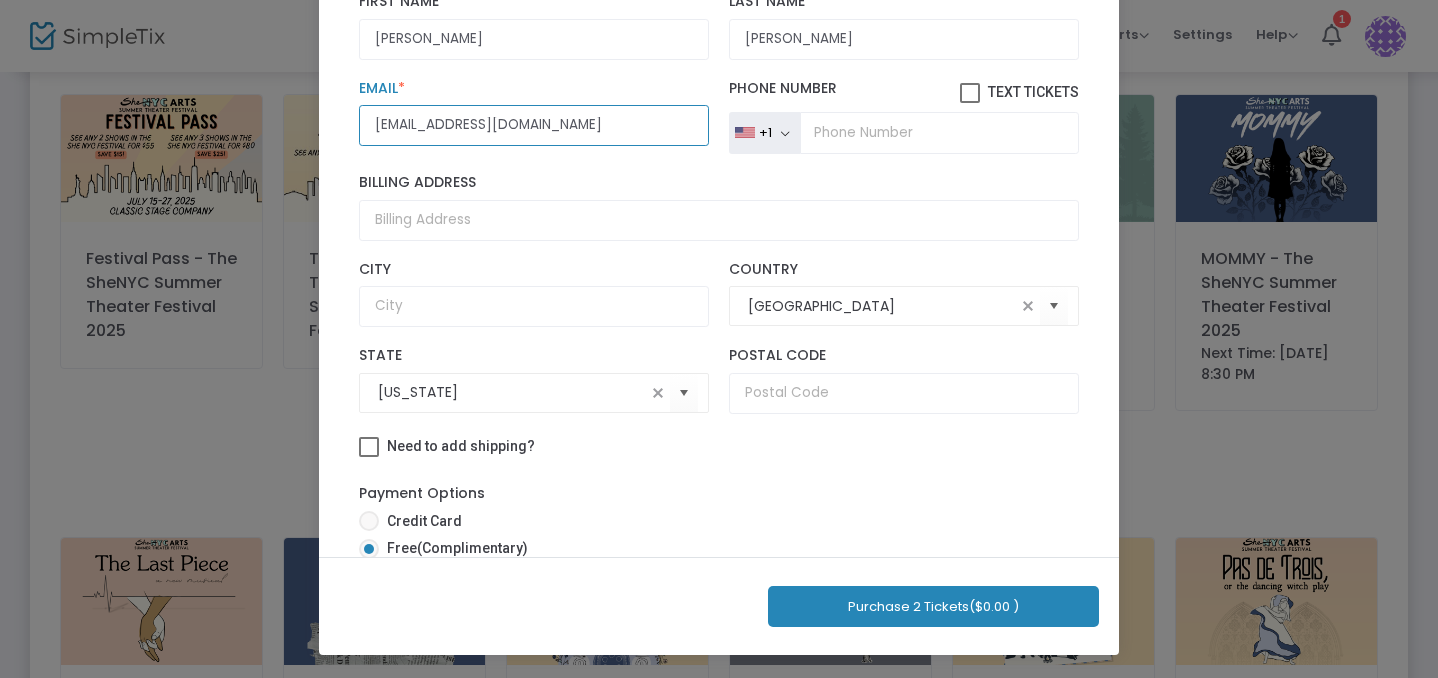 type on "[EMAIL_ADDRESS][DOMAIN_NAME]" 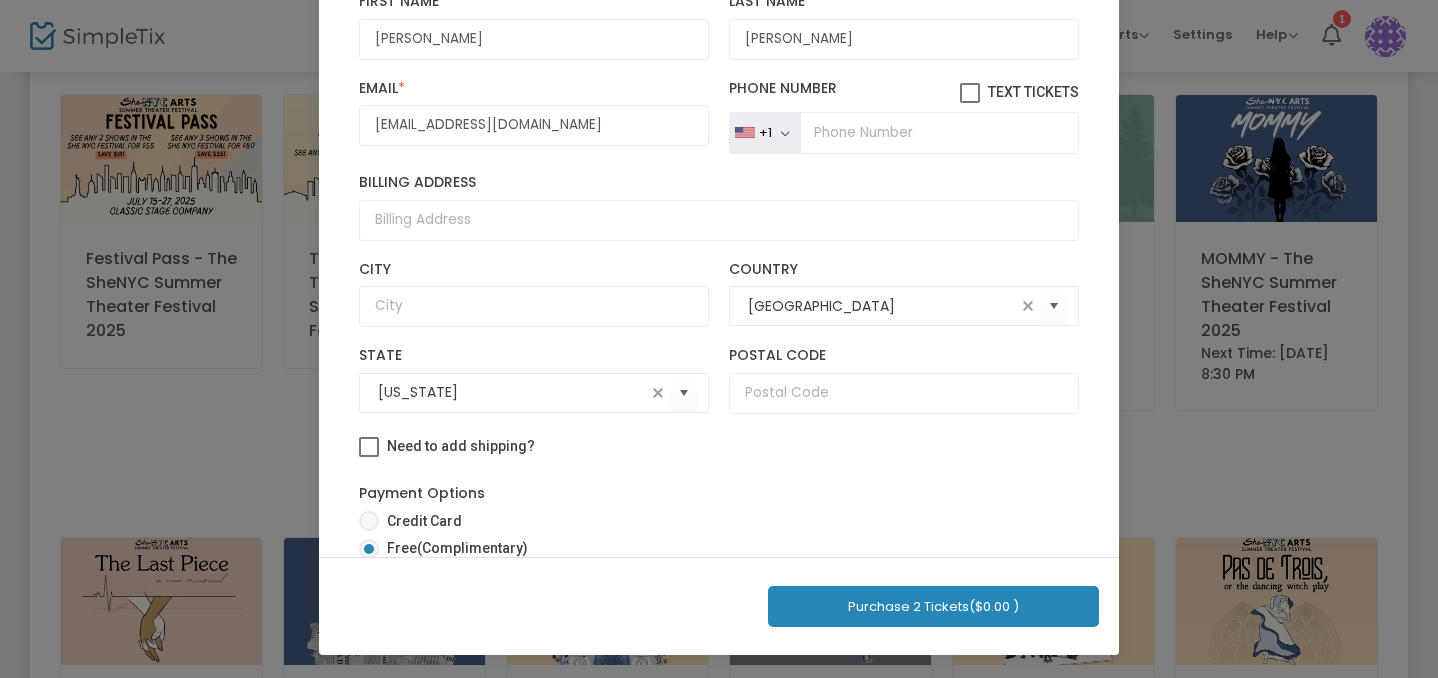 click on "Purchase 2 Tickets   ($0.00 )" 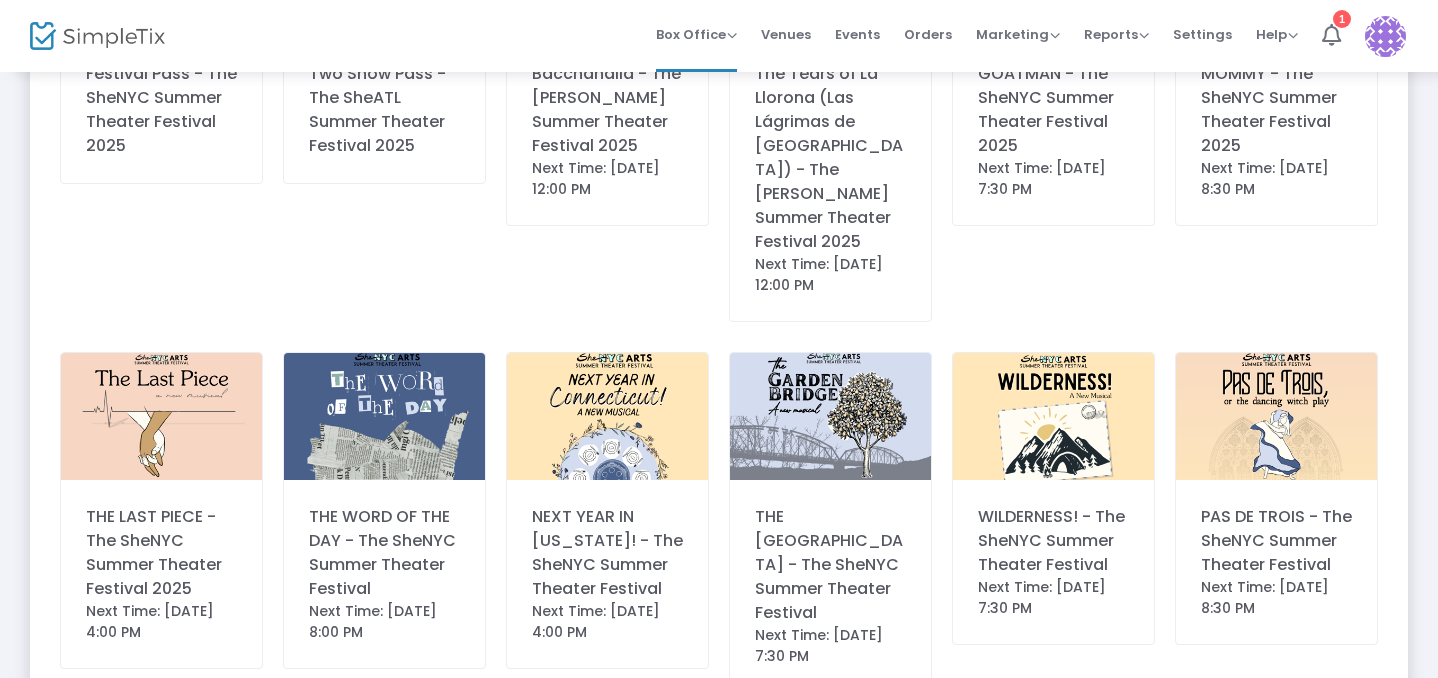 scroll, scrollTop: 344, scrollLeft: 0, axis: vertical 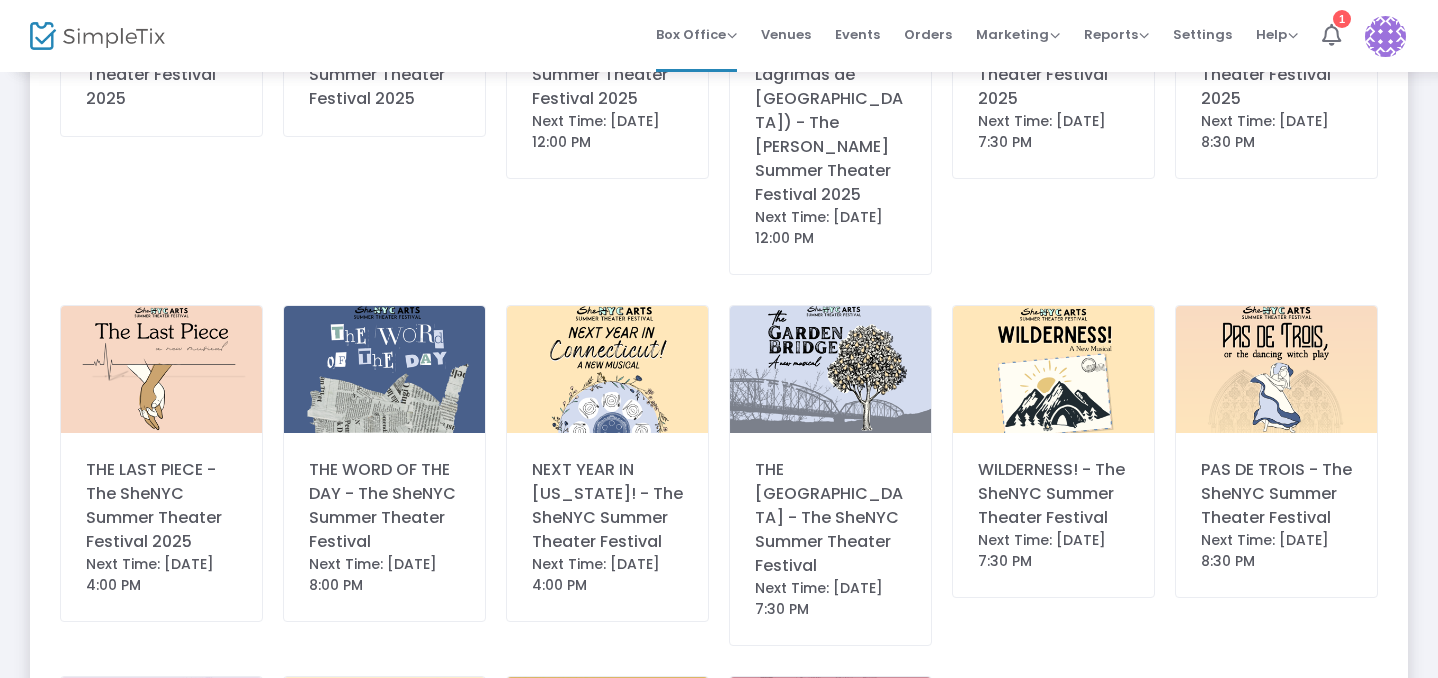 click 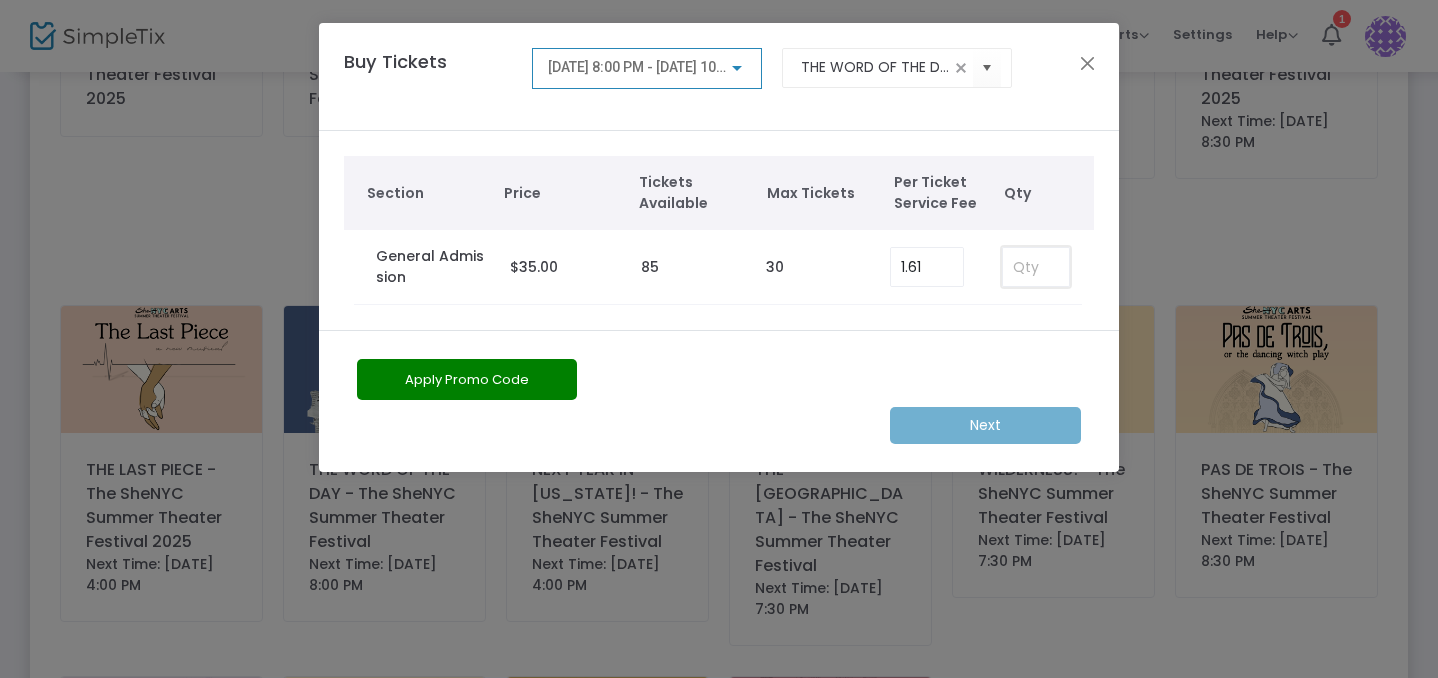 click at bounding box center [1036, 267] 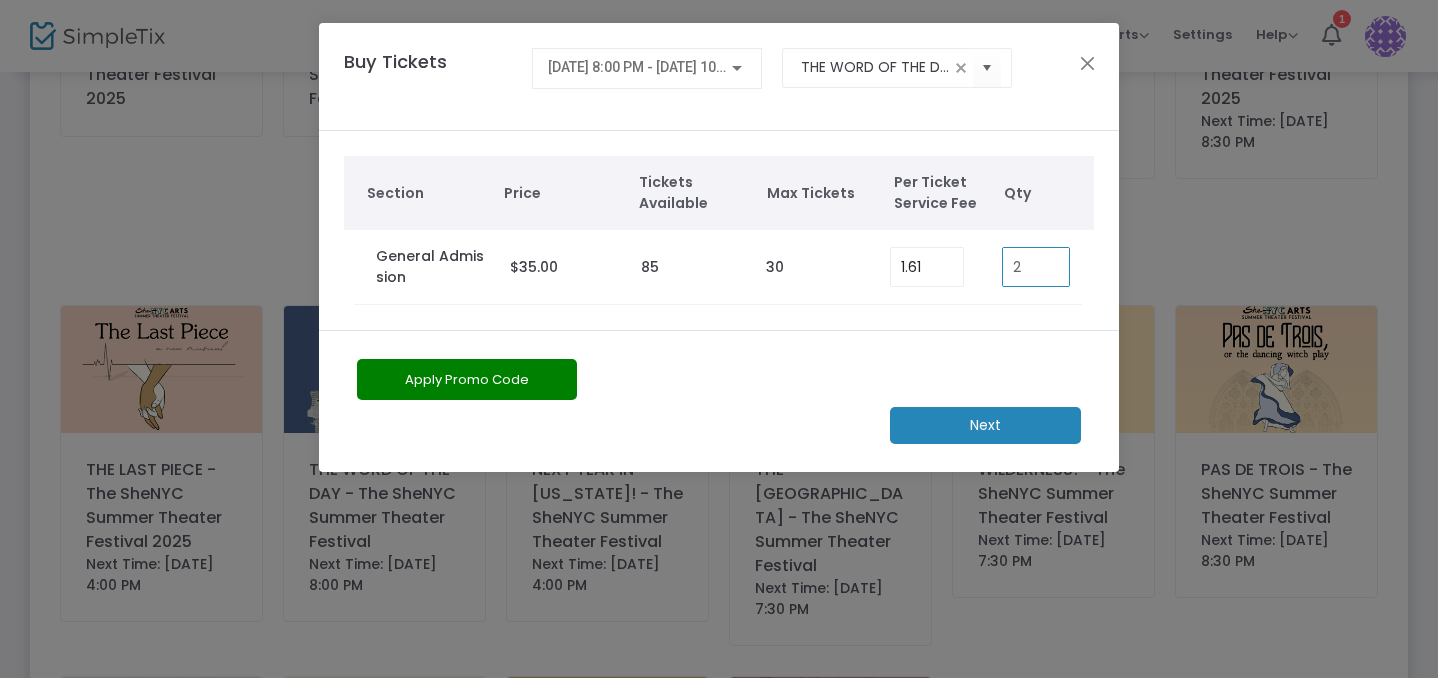 type on "2" 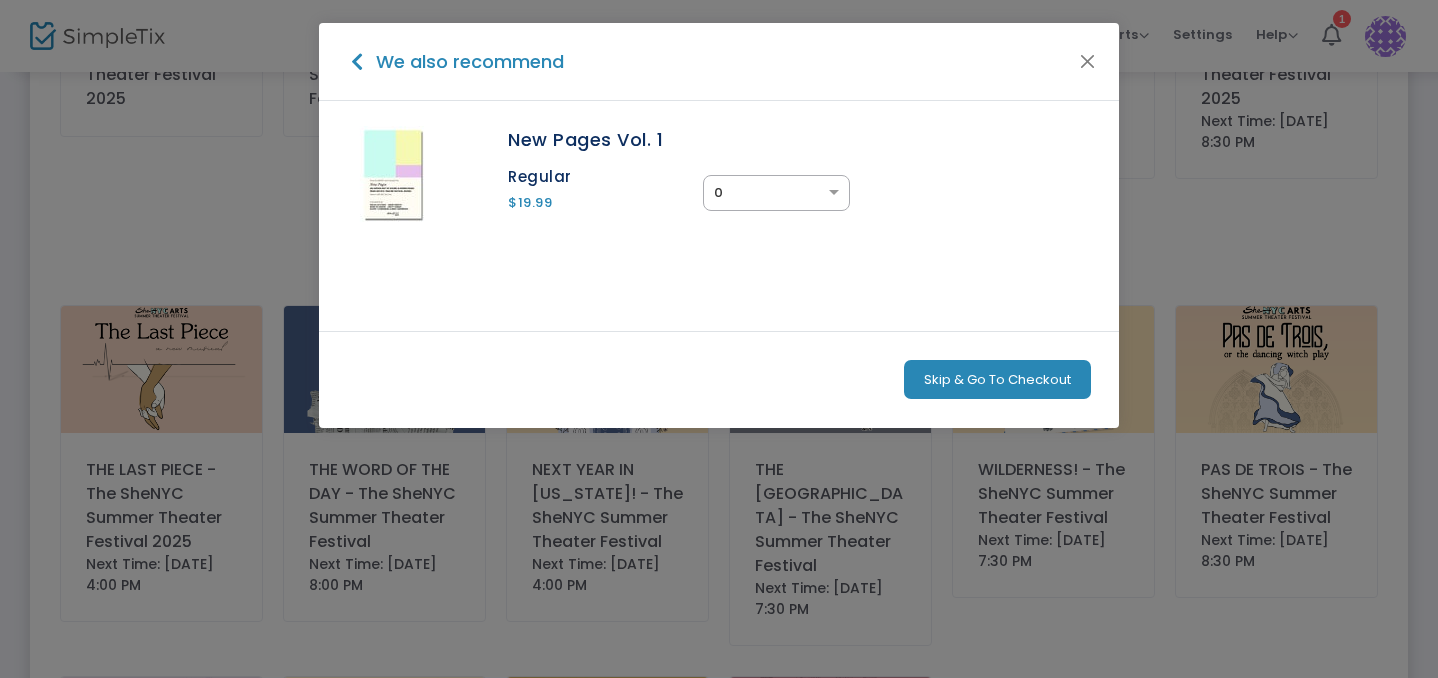 click on "Skip & Go To Checkout" 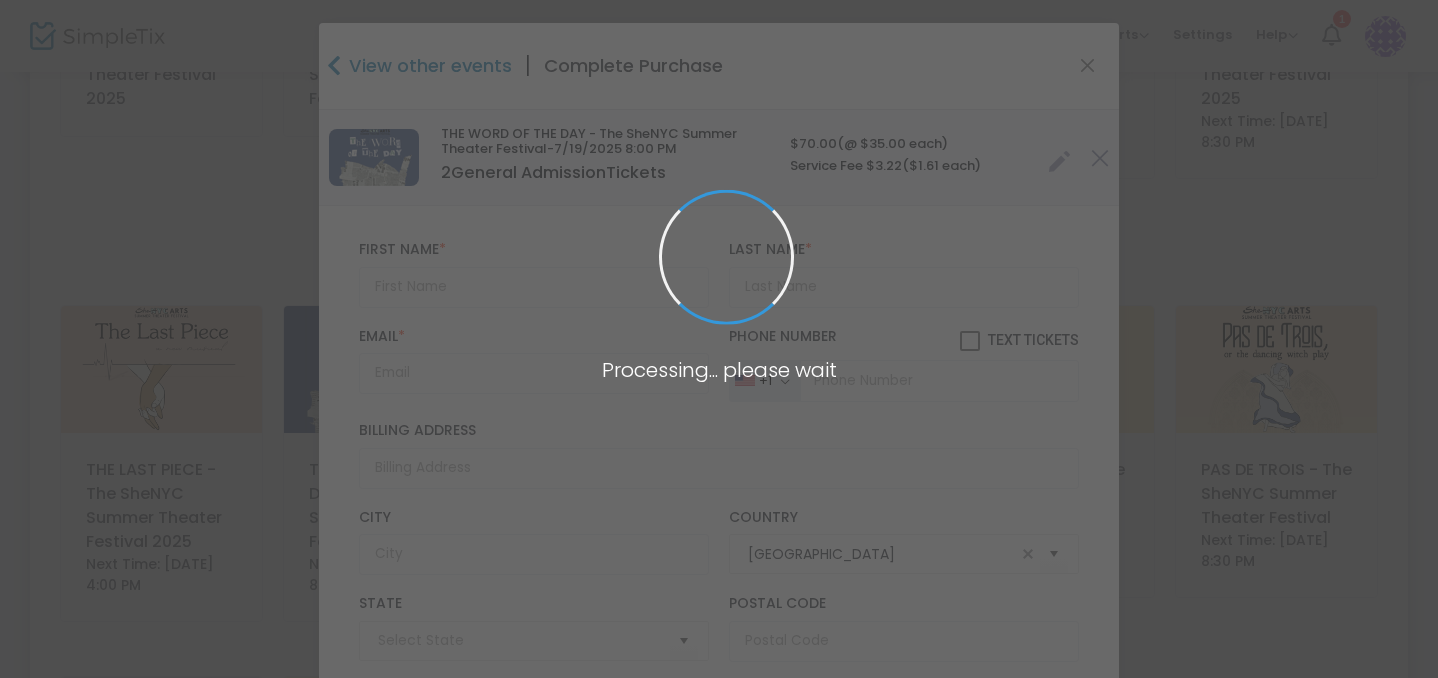 type on "[US_STATE]" 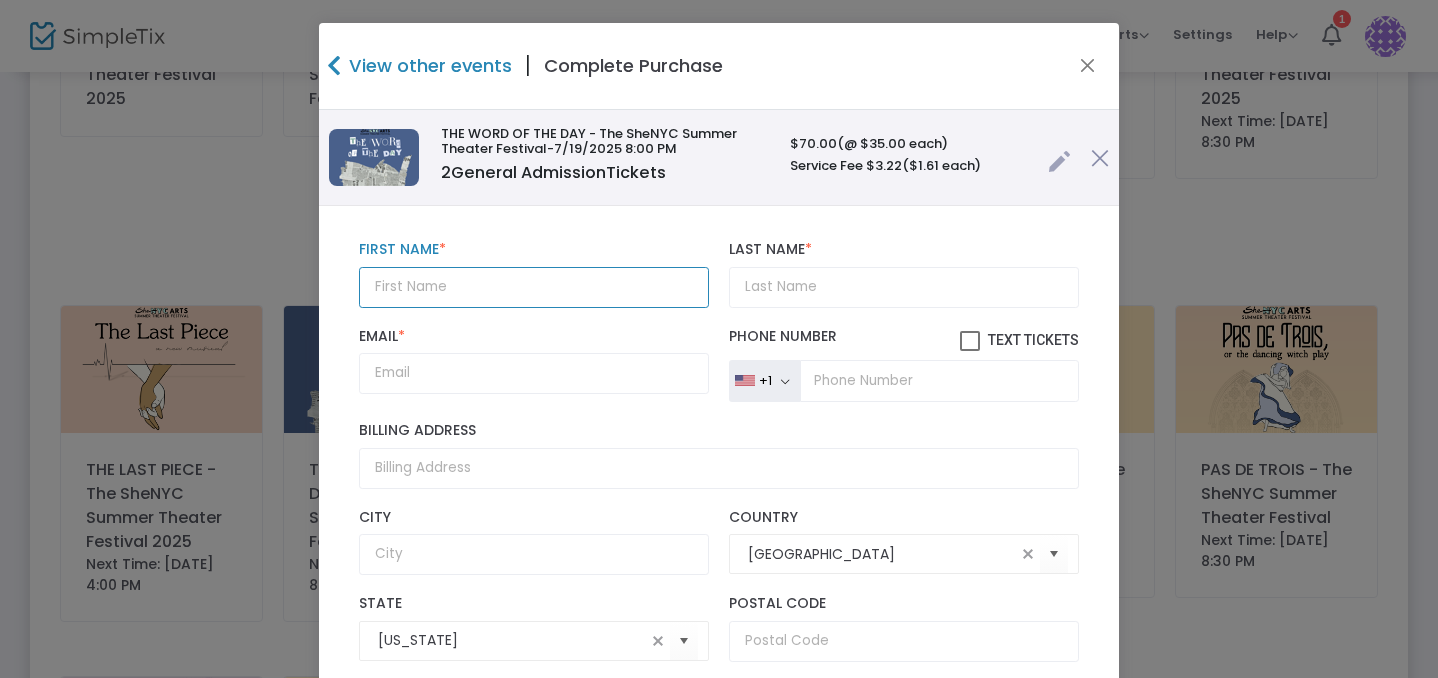 click at bounding box center [534, 287] 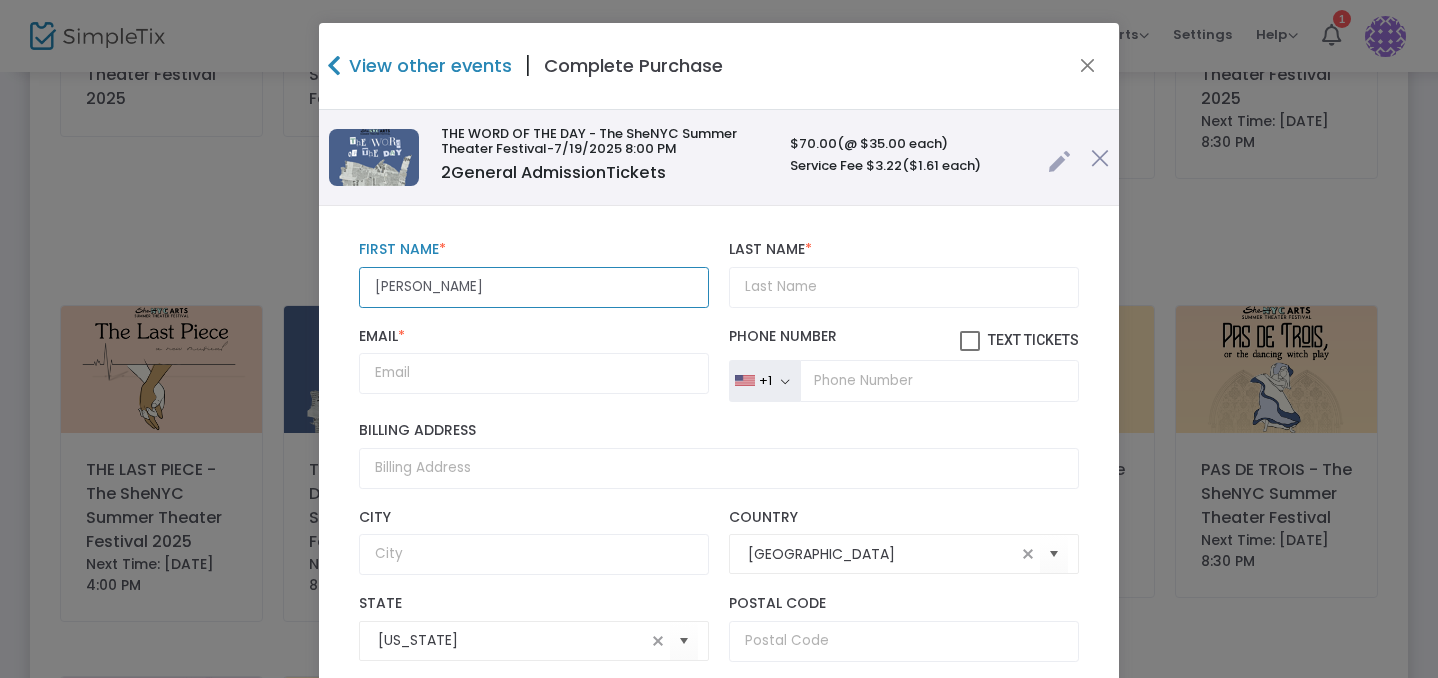 drag, startPoint x: 409, startPoint y: 285, endPoint x: 544, endPoint y: 301, distance: 135.94484 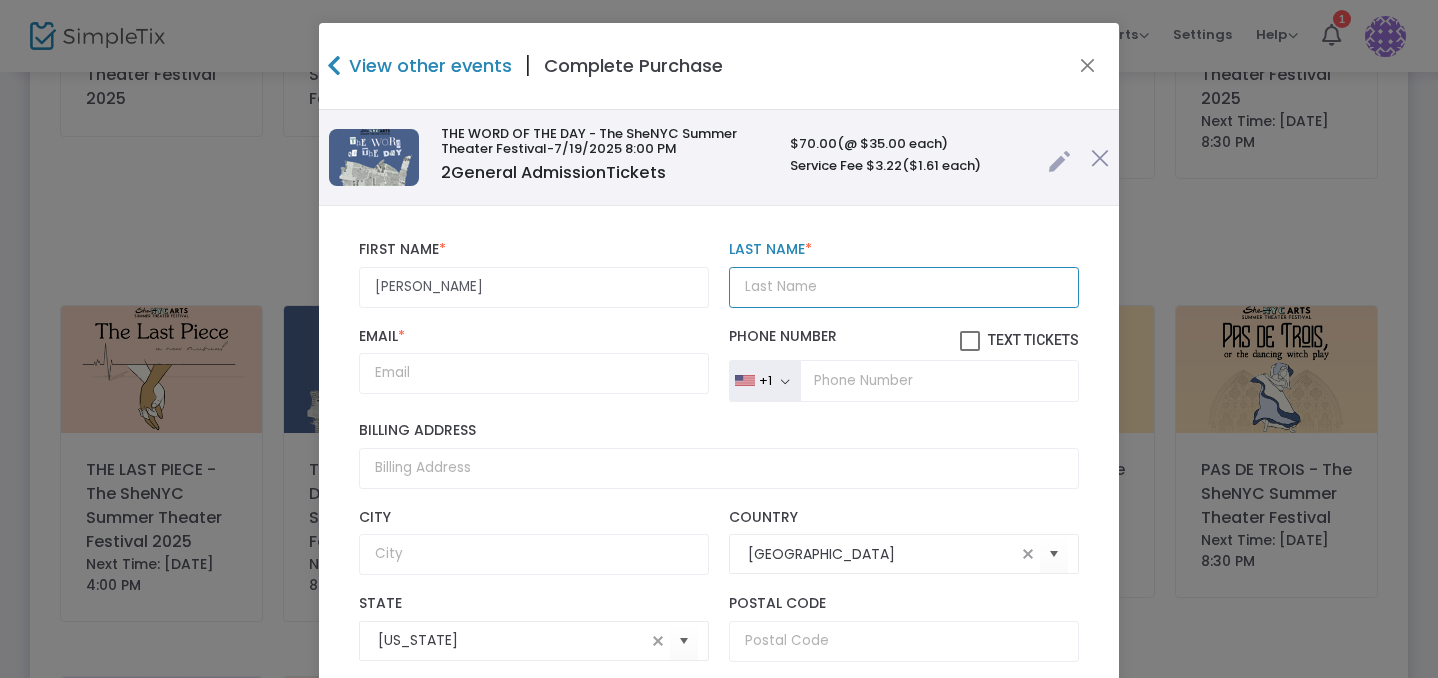 click on "Last Name  *" at bounding box center (904, 287) 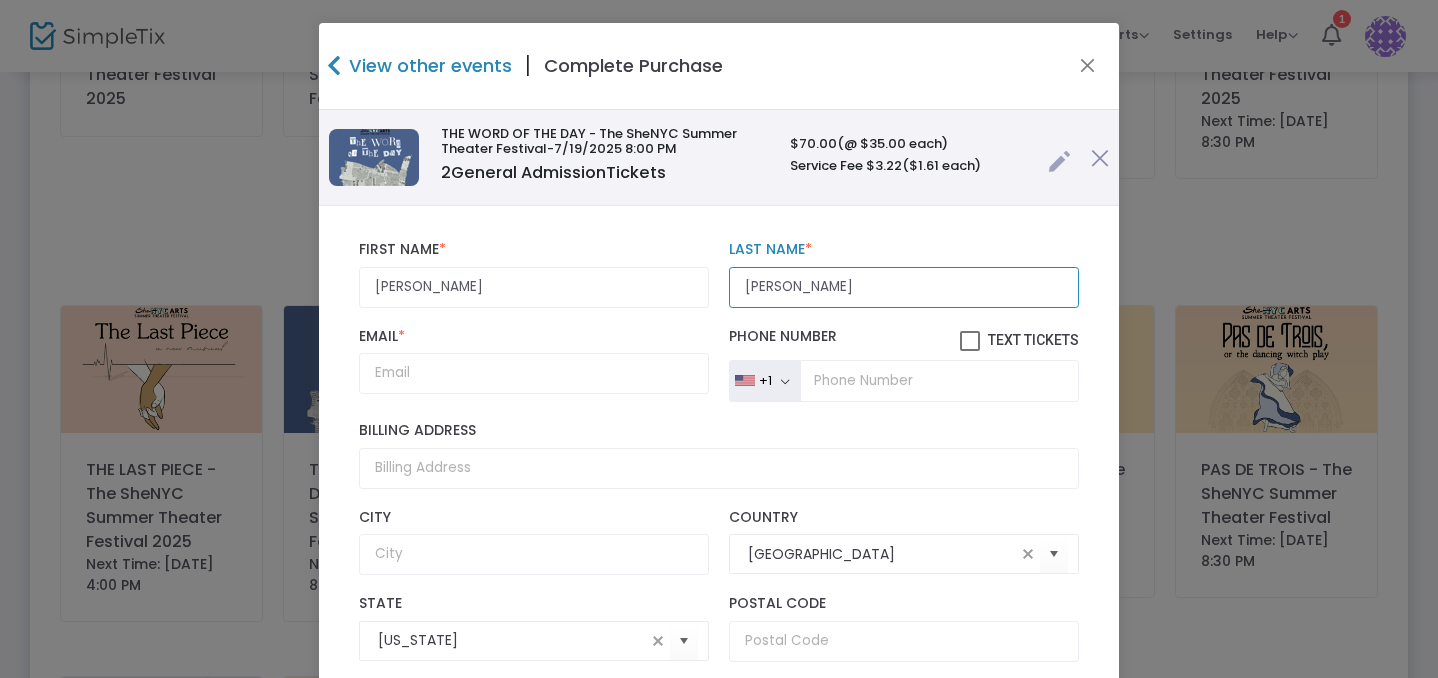 type on "[PERSON_NAME]" 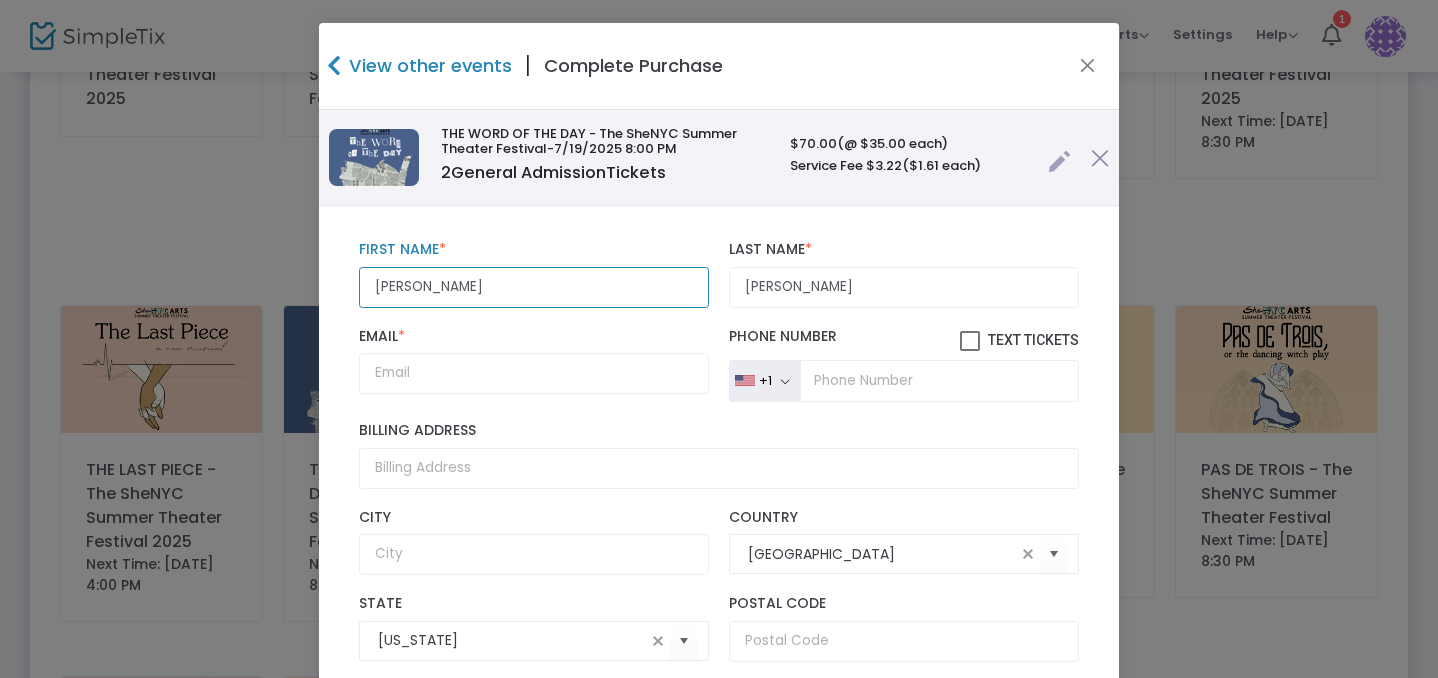 click on "[PERSON_NAME]" at bounding box center (534, 287) 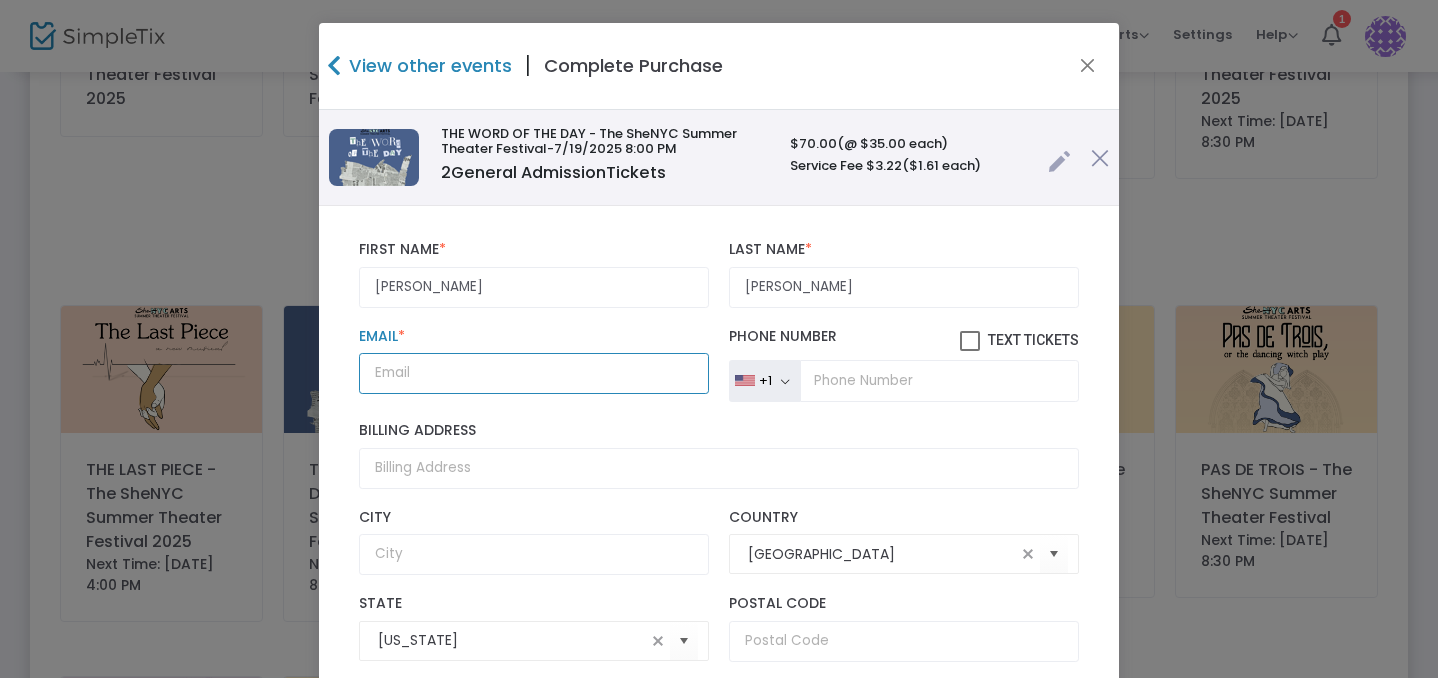 click on "Email  *" at bounding box center [534, 373] 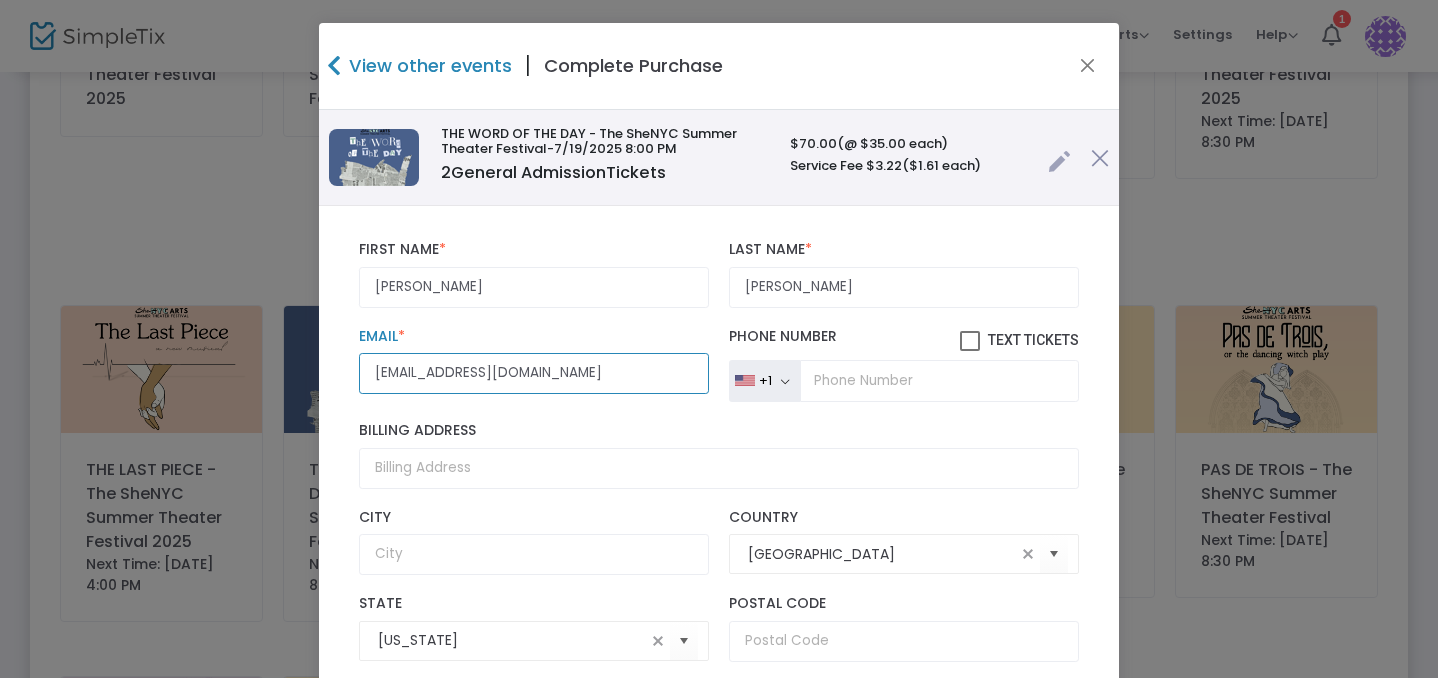 scroll, scrollTop: 0, scrollLeft: 0, axis: both 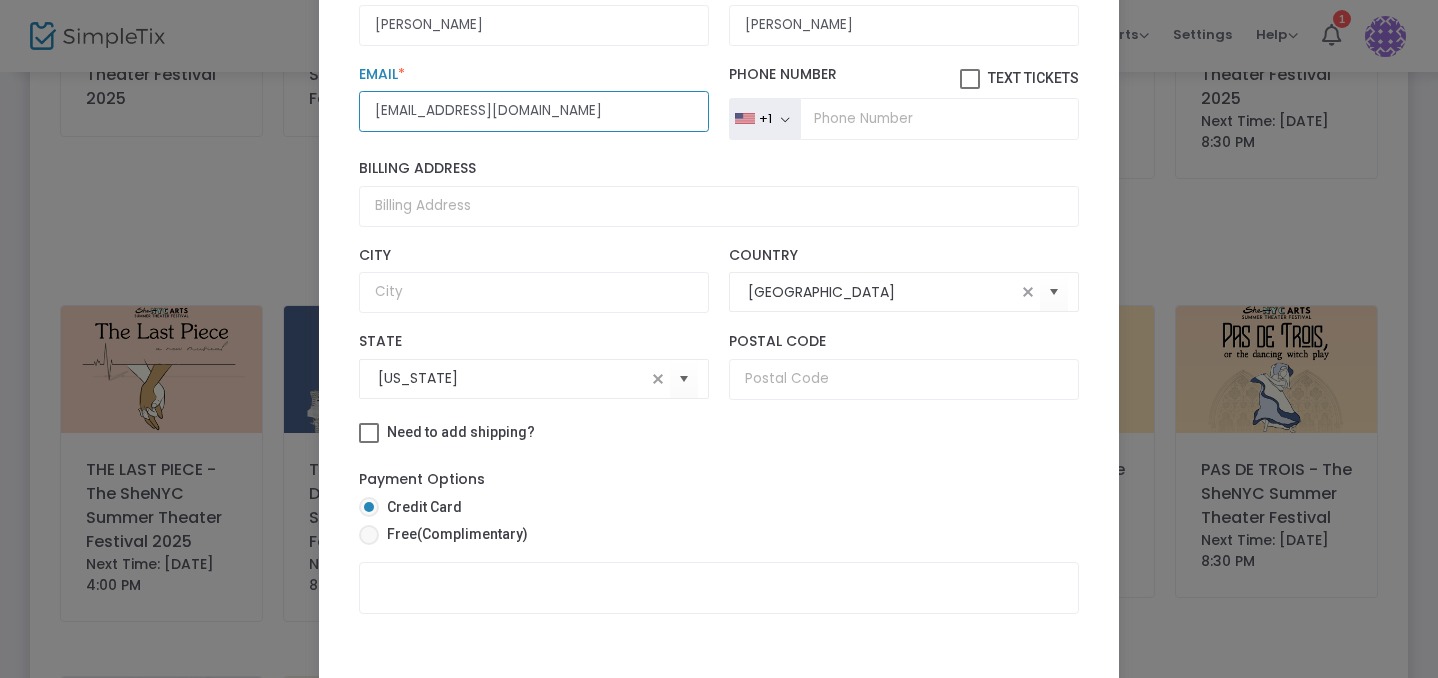 type on "[EMAIL_ADDRESS][DOMAIN_NAME]" 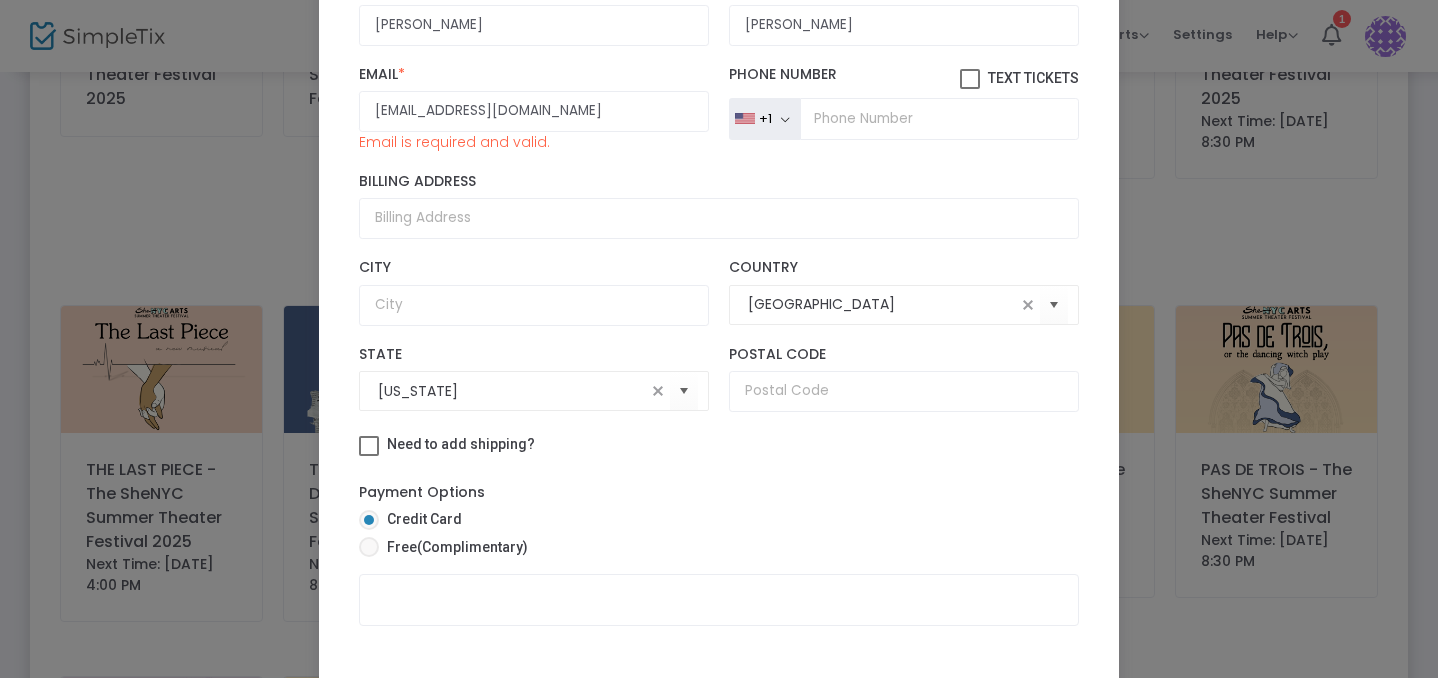 click on "(Complimentary)" at bounding box center (472, 547) 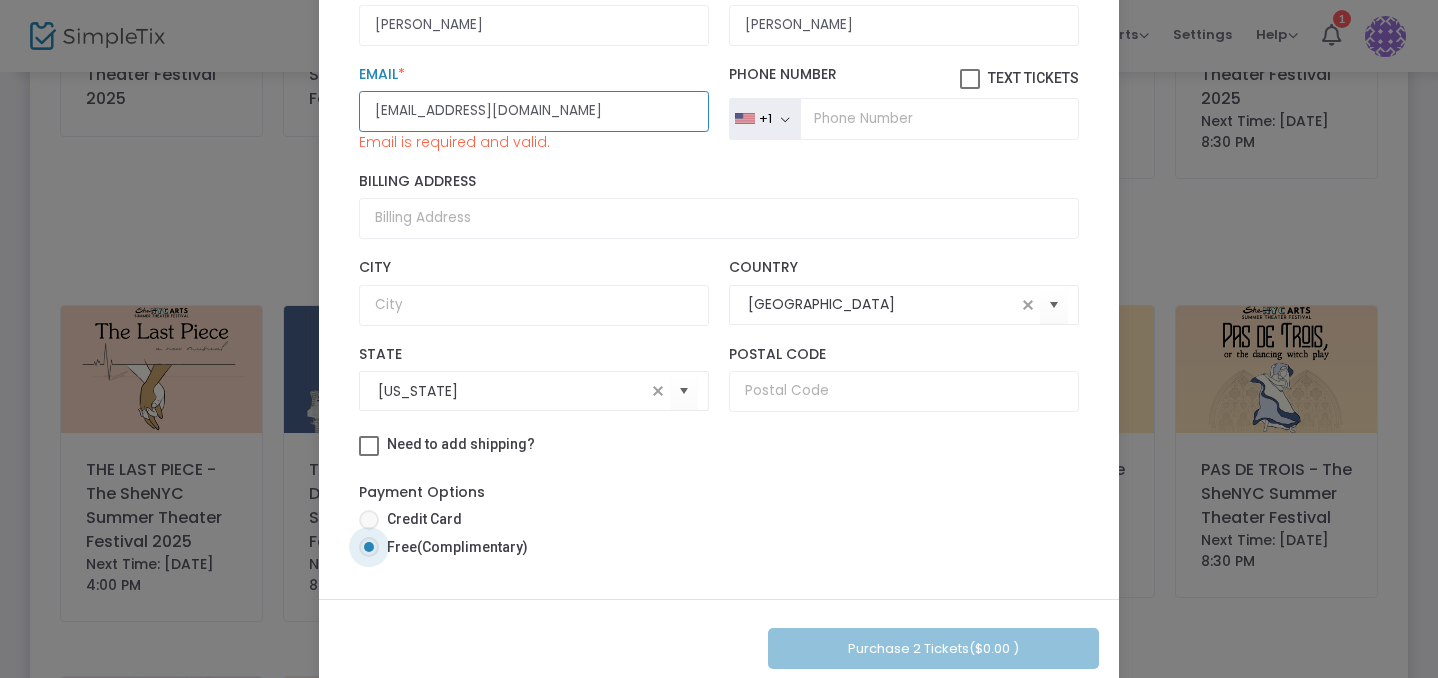 click on "[EMAIL_ADDRESS][DOMAIN_NAME]" at bounding box center (534, 111) 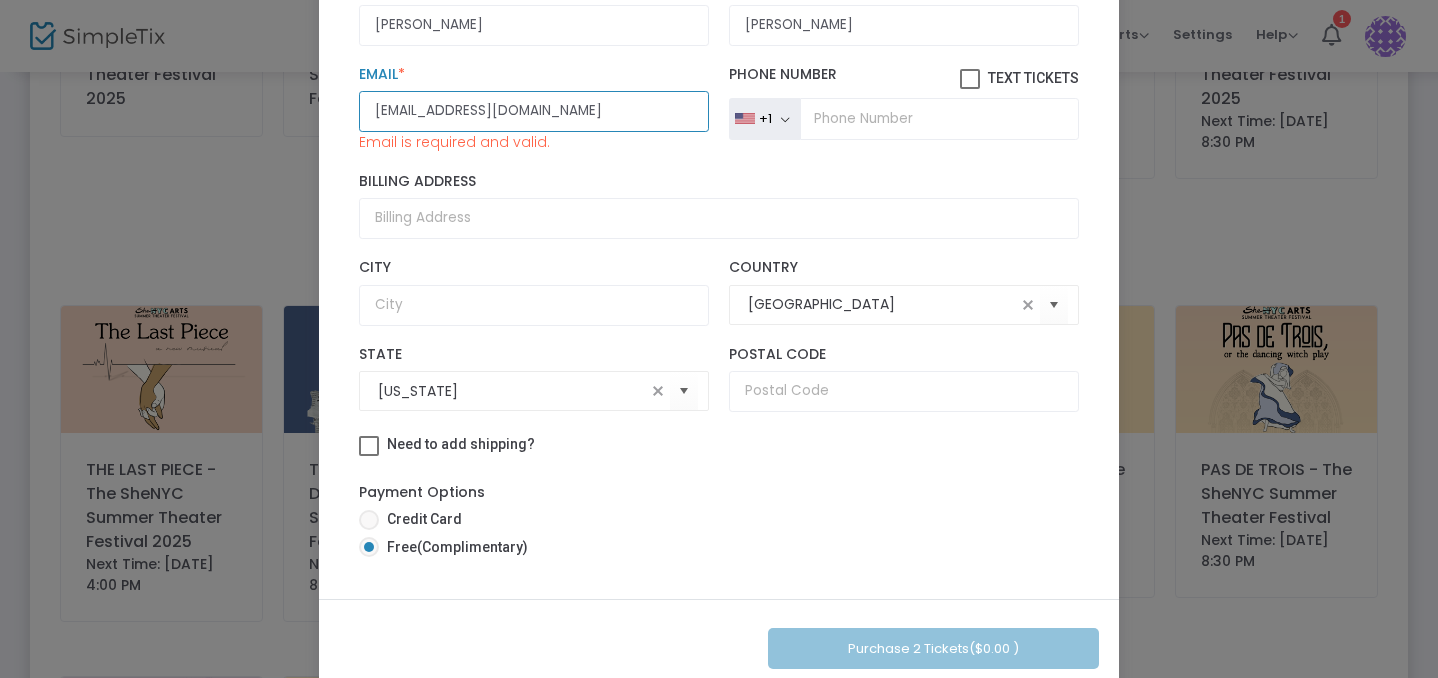 scroll, scrollTop: 44, scrollLeft: 0, axis: vertical 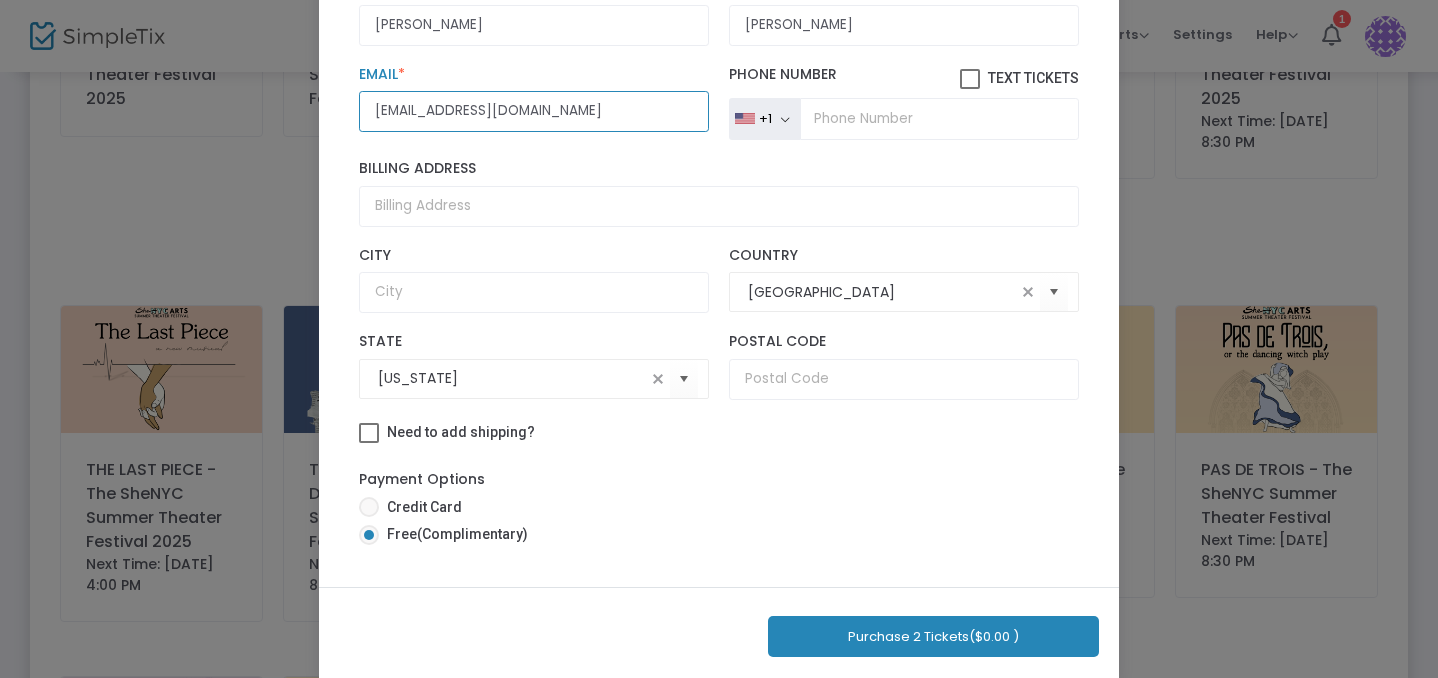 type on "[EMAIL_ADDRESS][DOMAIN_NAME]" 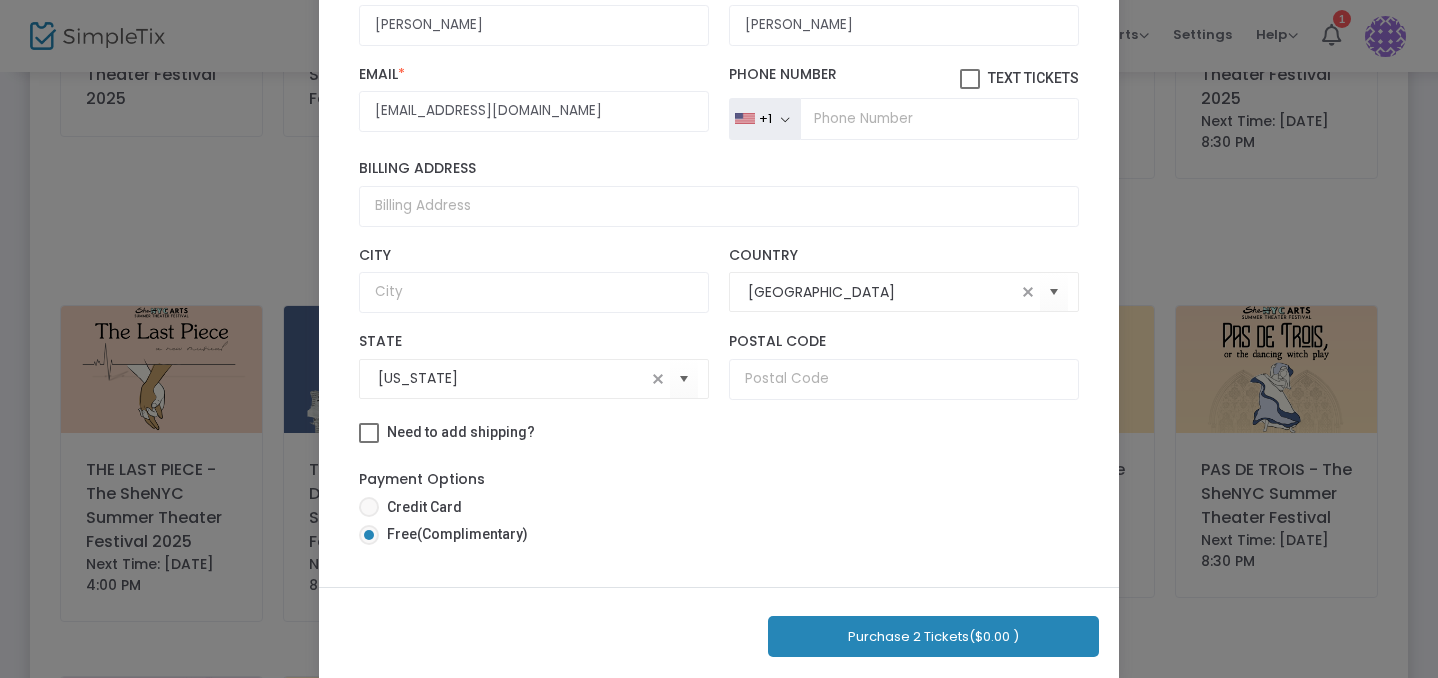 click on "Purchase 2 Tickets   ($0.00 )" 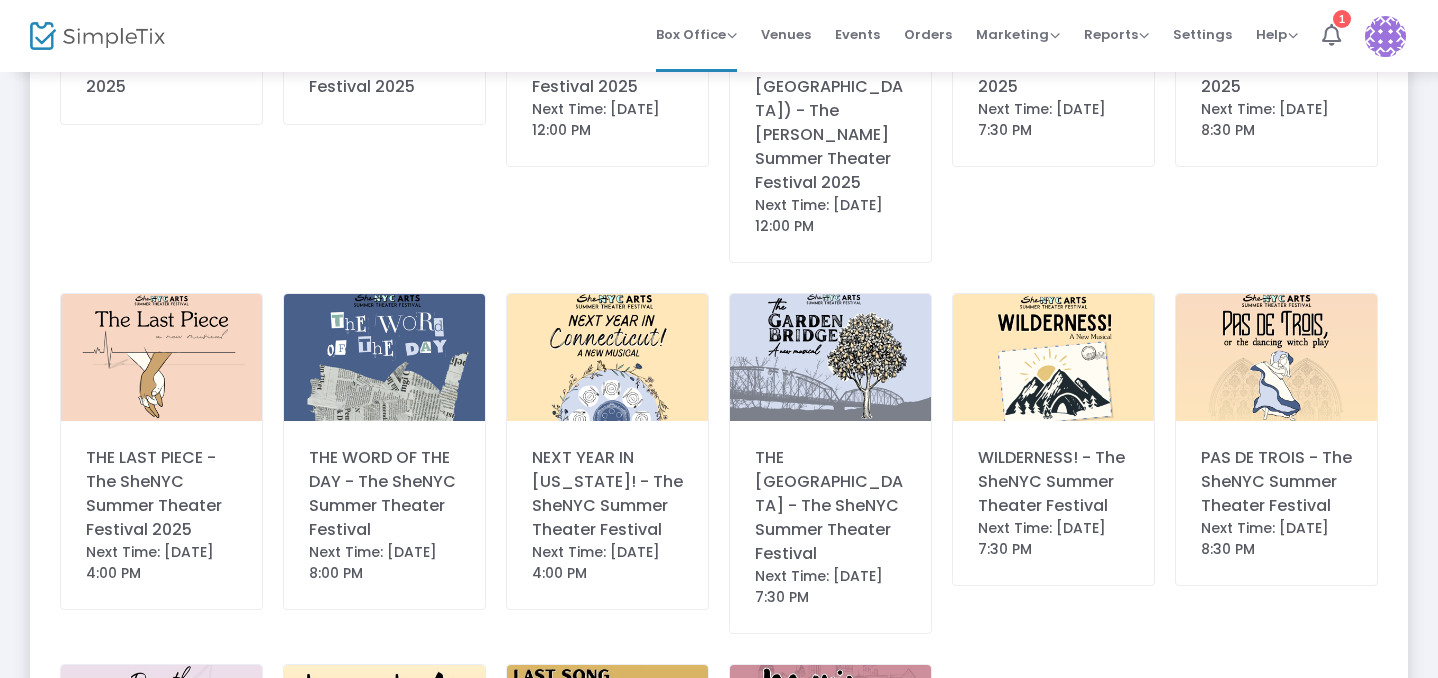 scroll, scrollTop: 423, scrollLeft: 0, axis: vertical 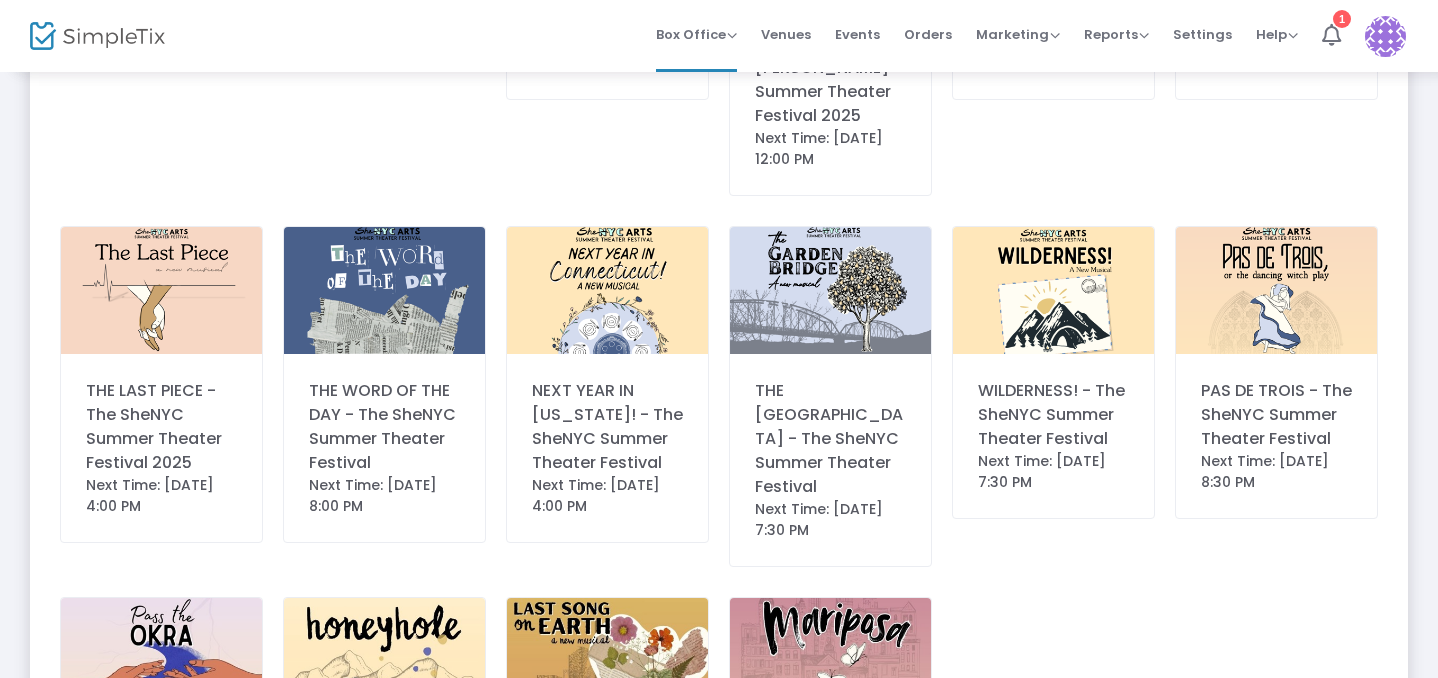 click 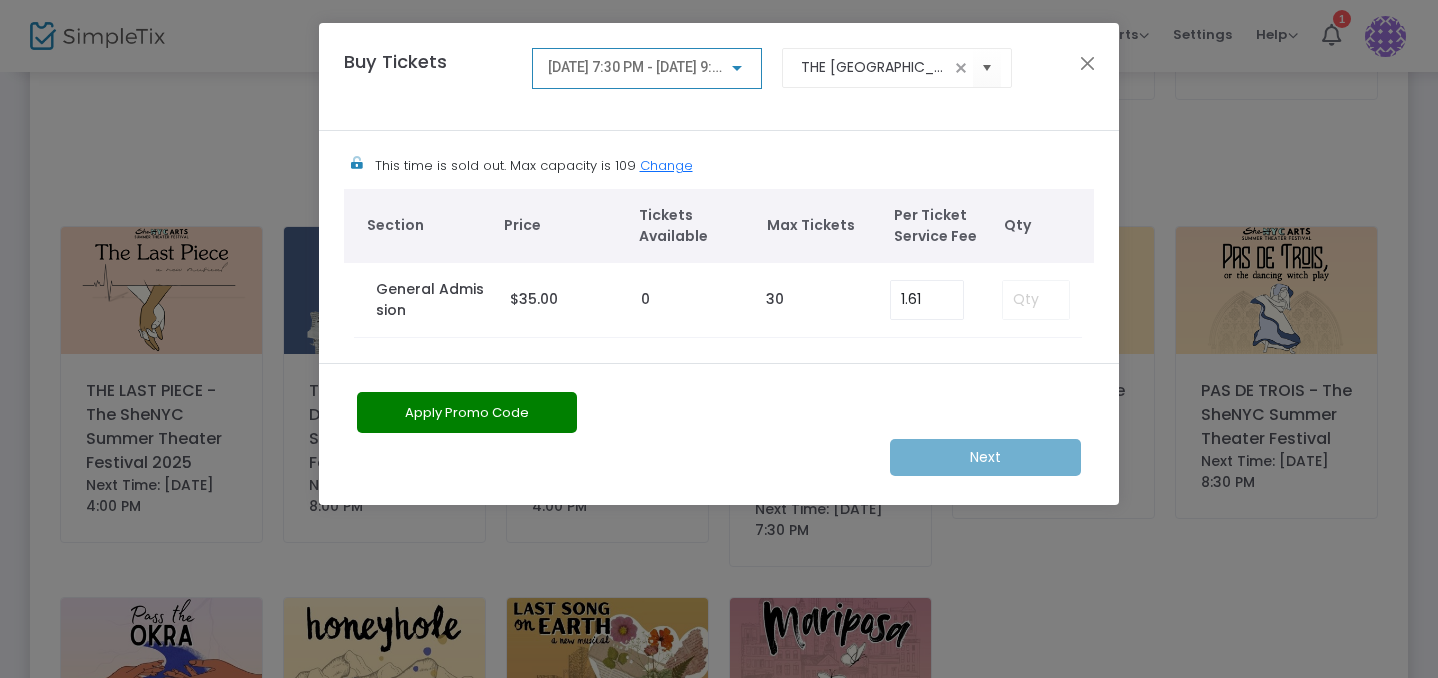 click on "[DATE] 7:30 PM - [DATE] 9:30 PM" at bounding box center [650, 67] 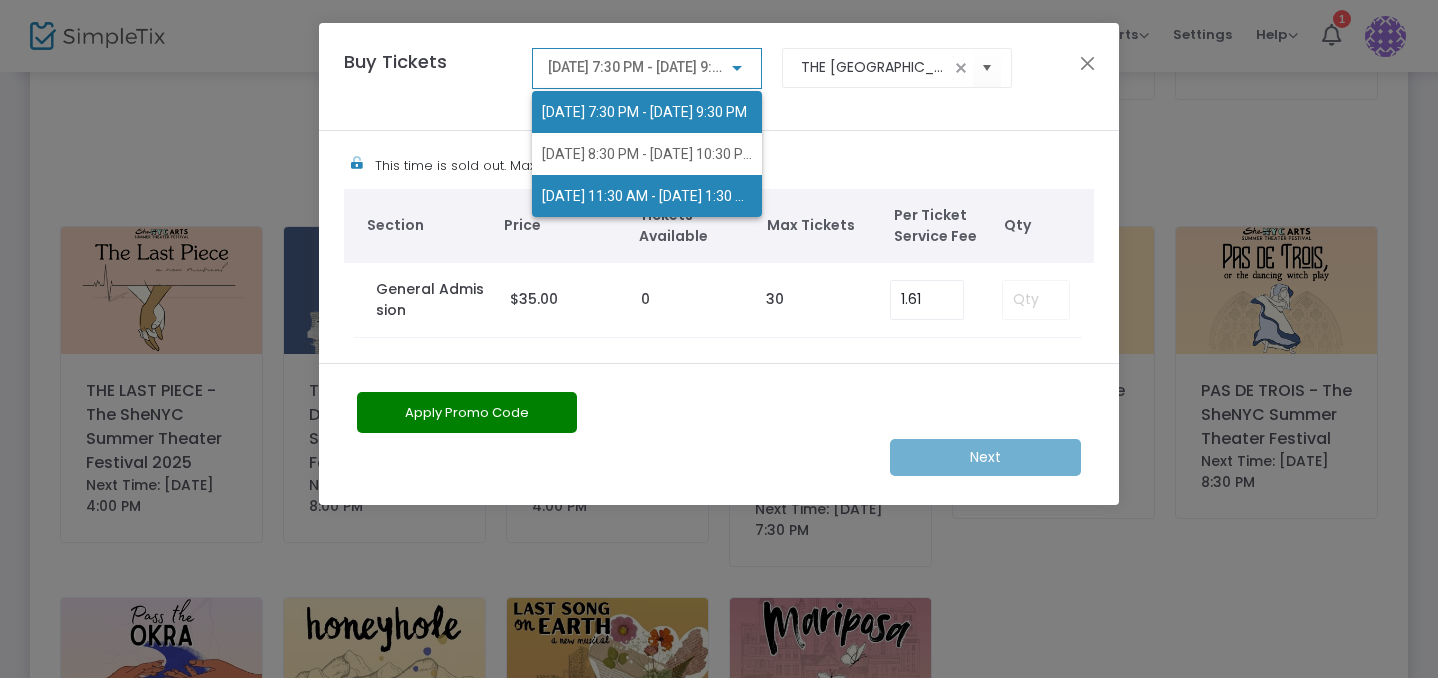 click on "[DATE] 11:30 AM - [DATE] 1:30 PM" at bounding box center [647, 196] 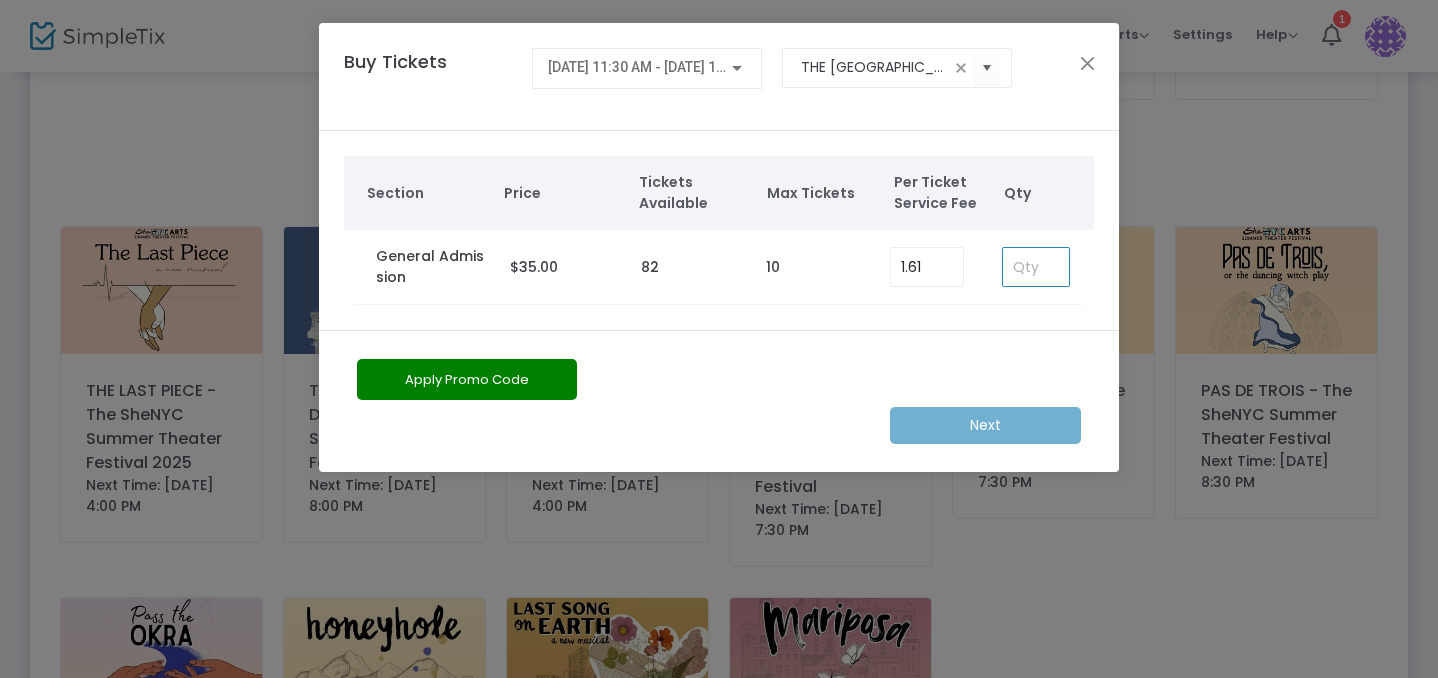 click at bounding box center [1036, 267] 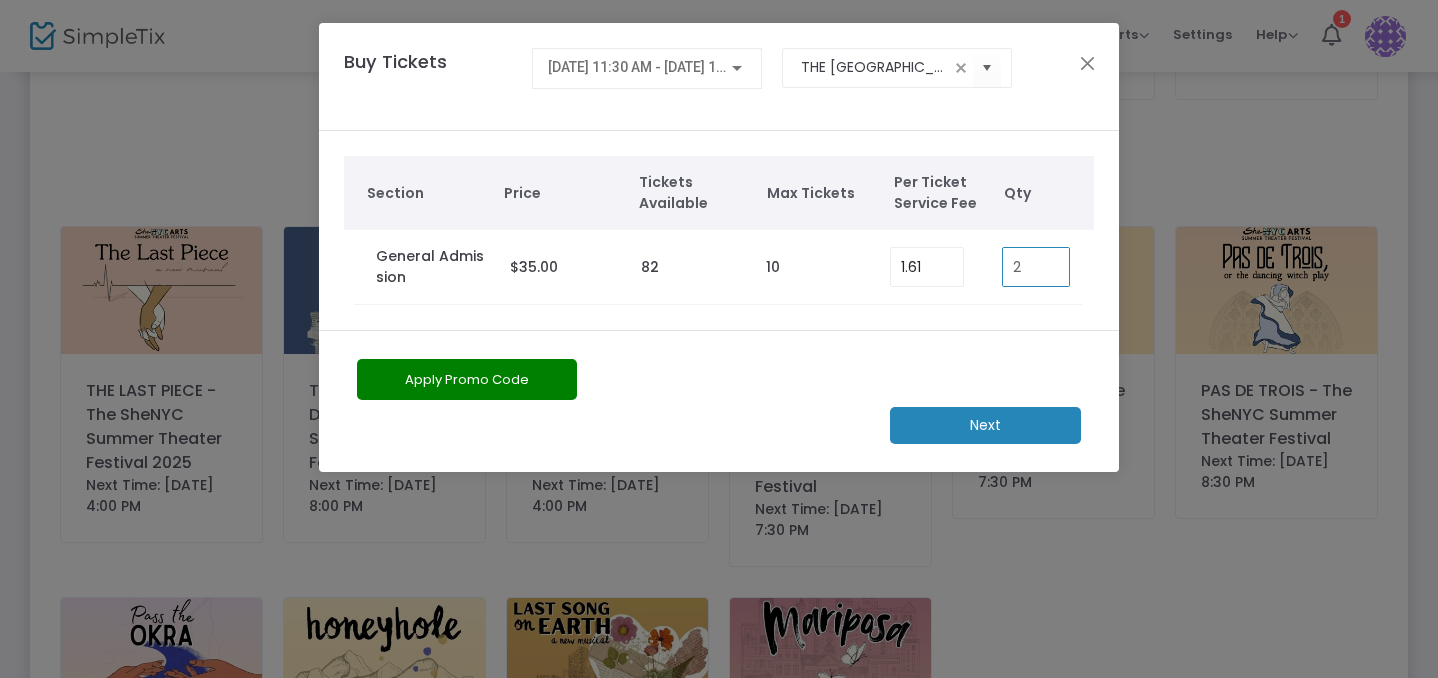 type on "2" 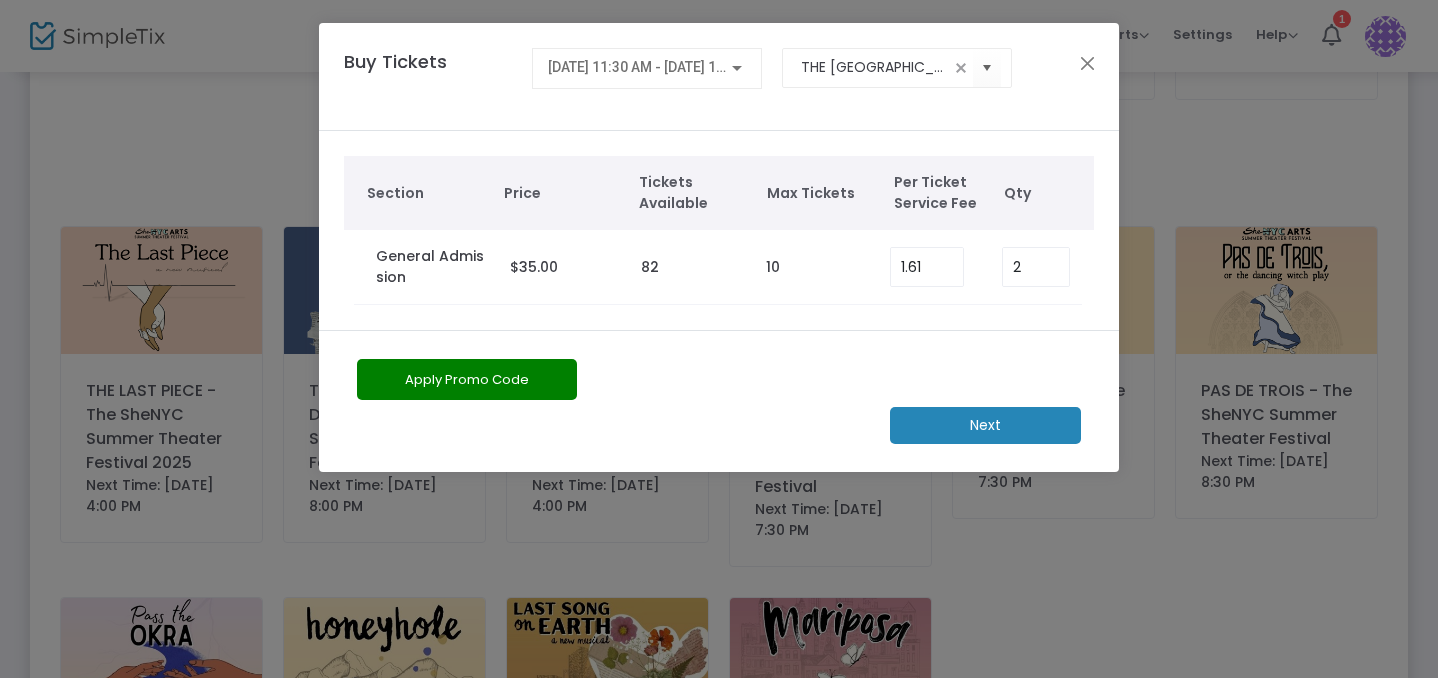 click on "Next" 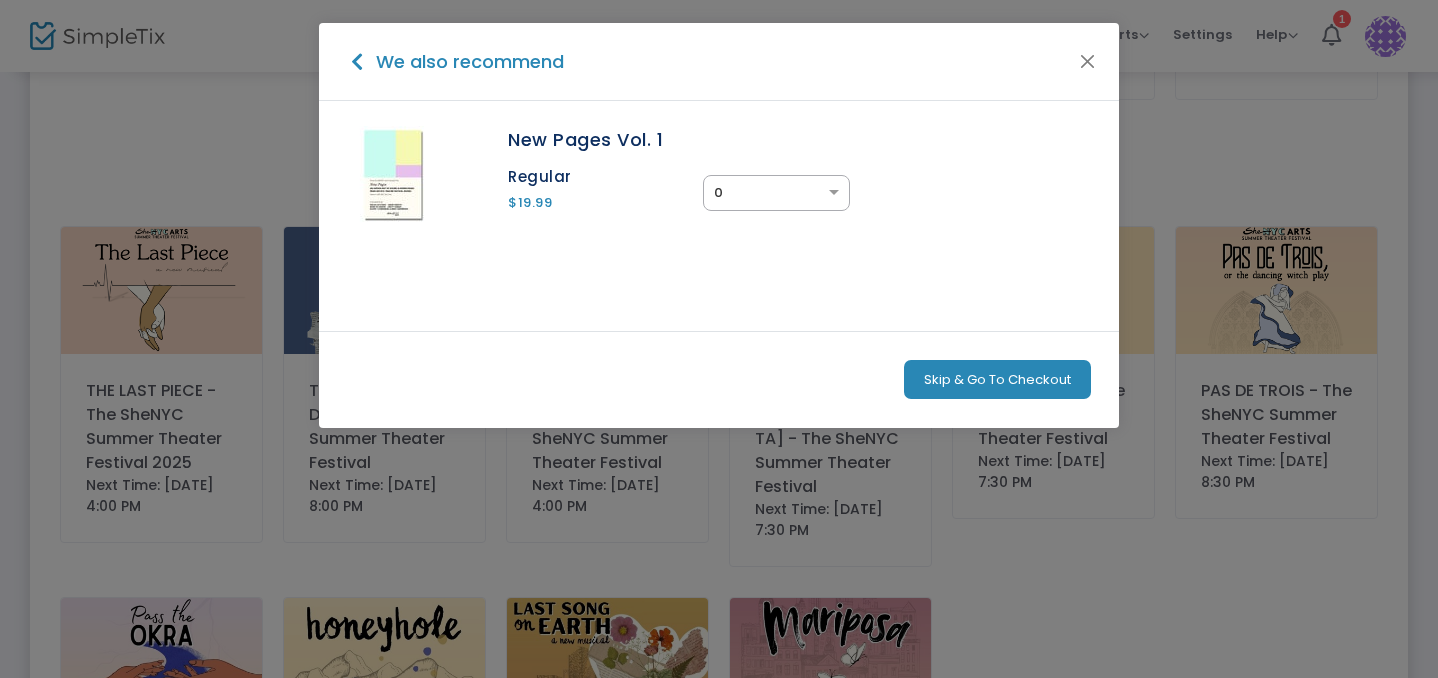 click on "Skip & Go To Checkout" 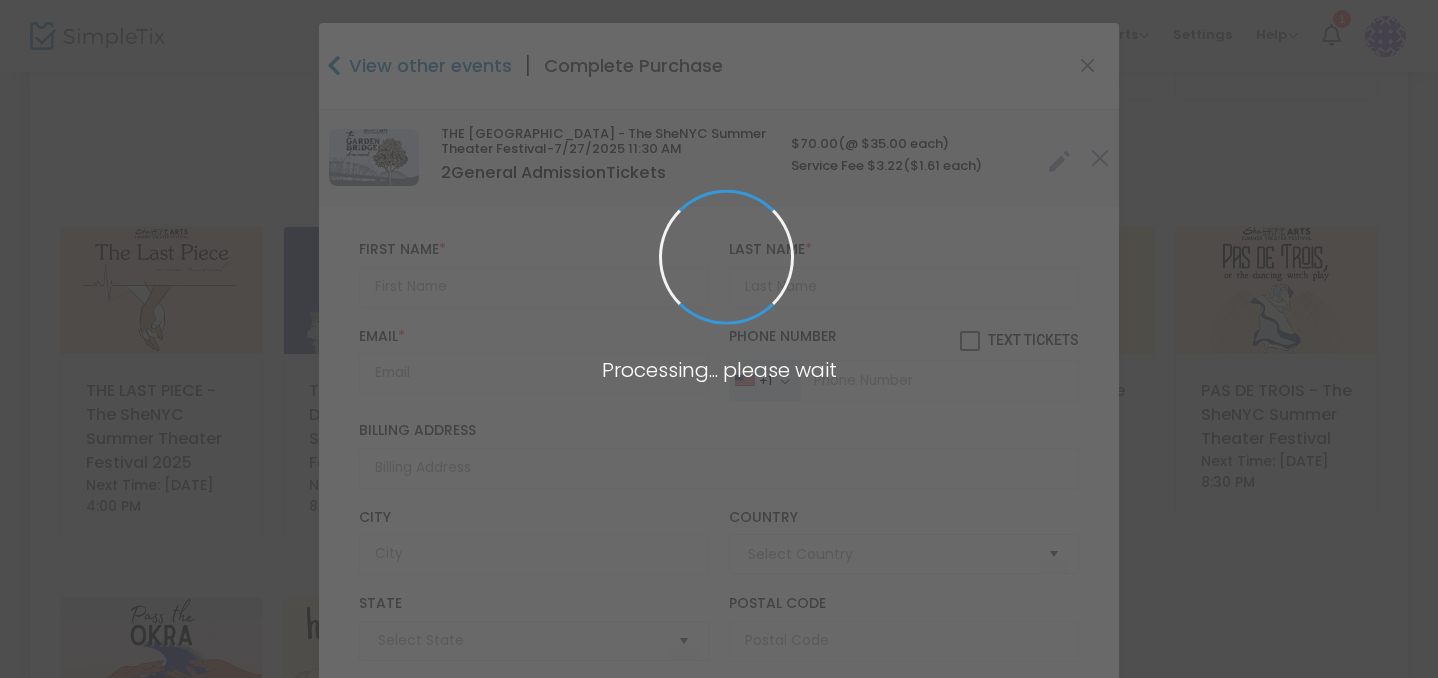 type on "[GEOGRAPHIC_DATA]" 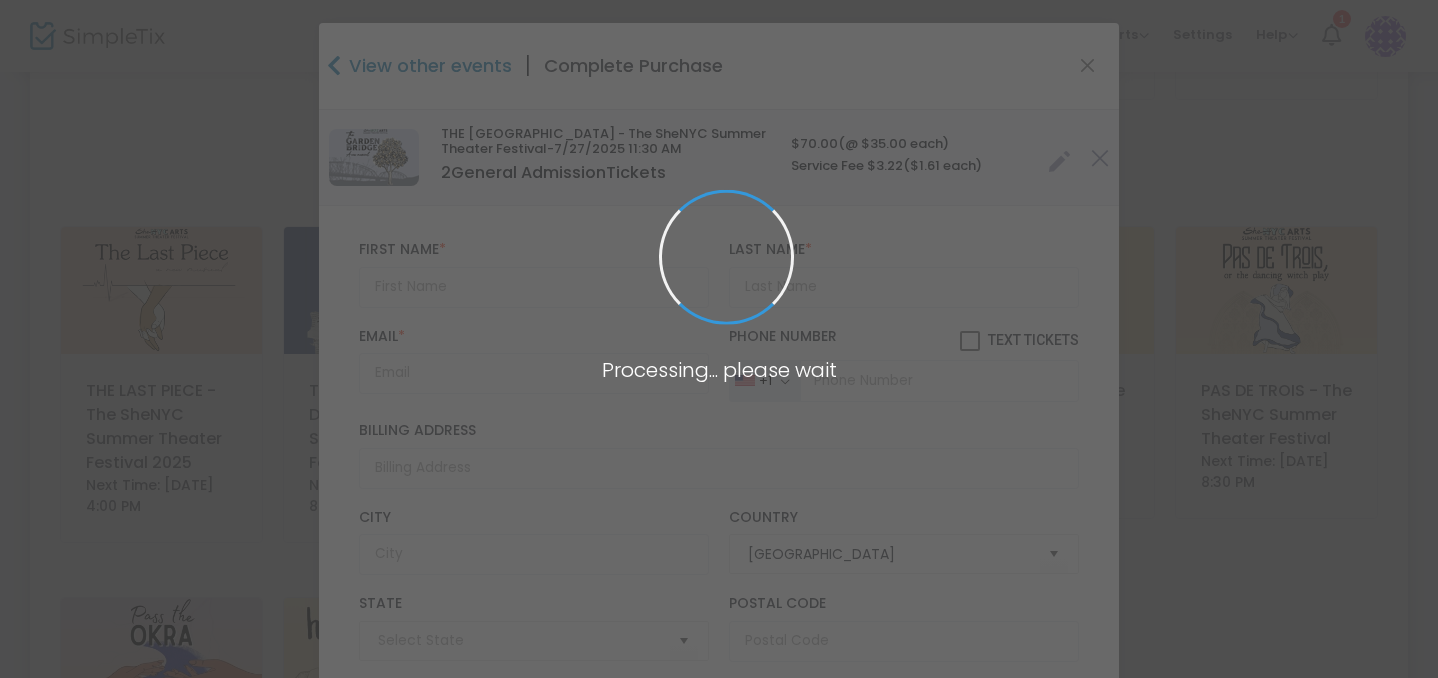 type on "[US_STATE]" 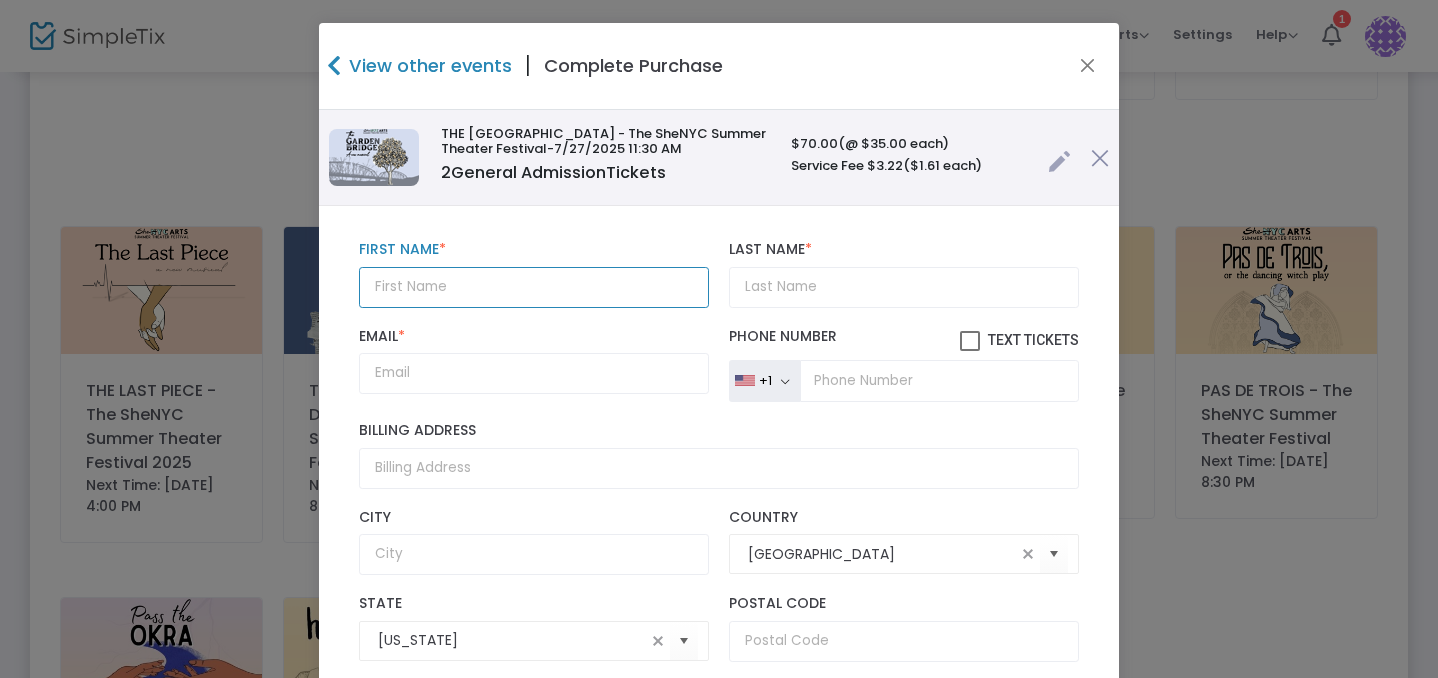 click at bounding box center (534, 287) 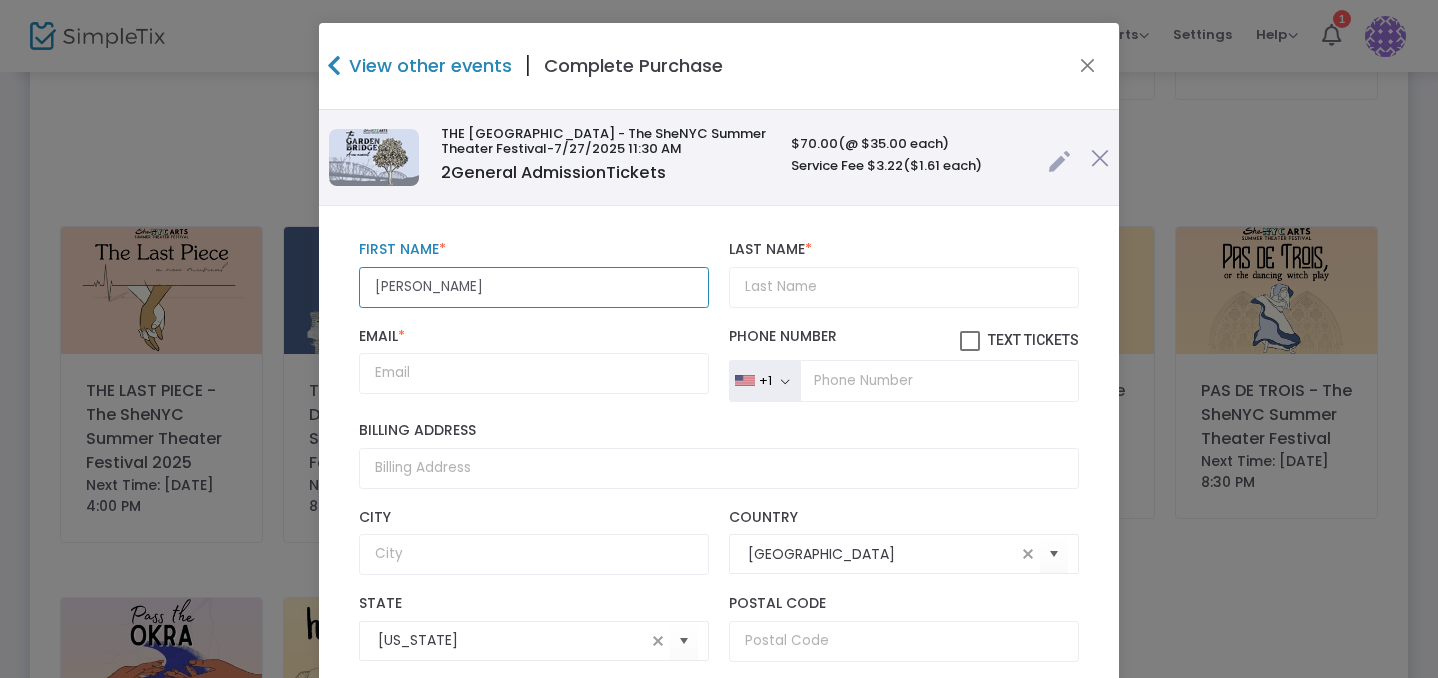 drag, startPoint x: 426, startPoint y: 285, endPoint x: 522, endPoint y: 286, distance: 96.00521 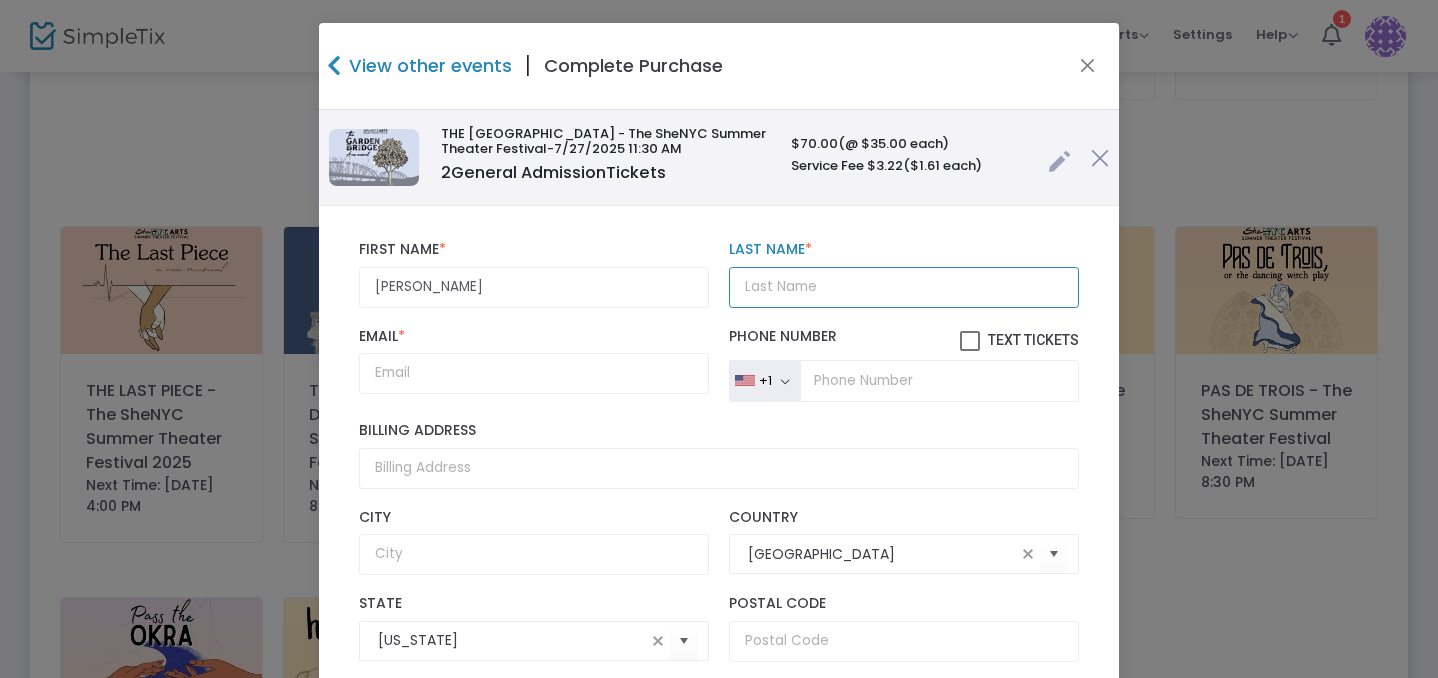 click on "Last Name  *" at bounding box center (904, 287) 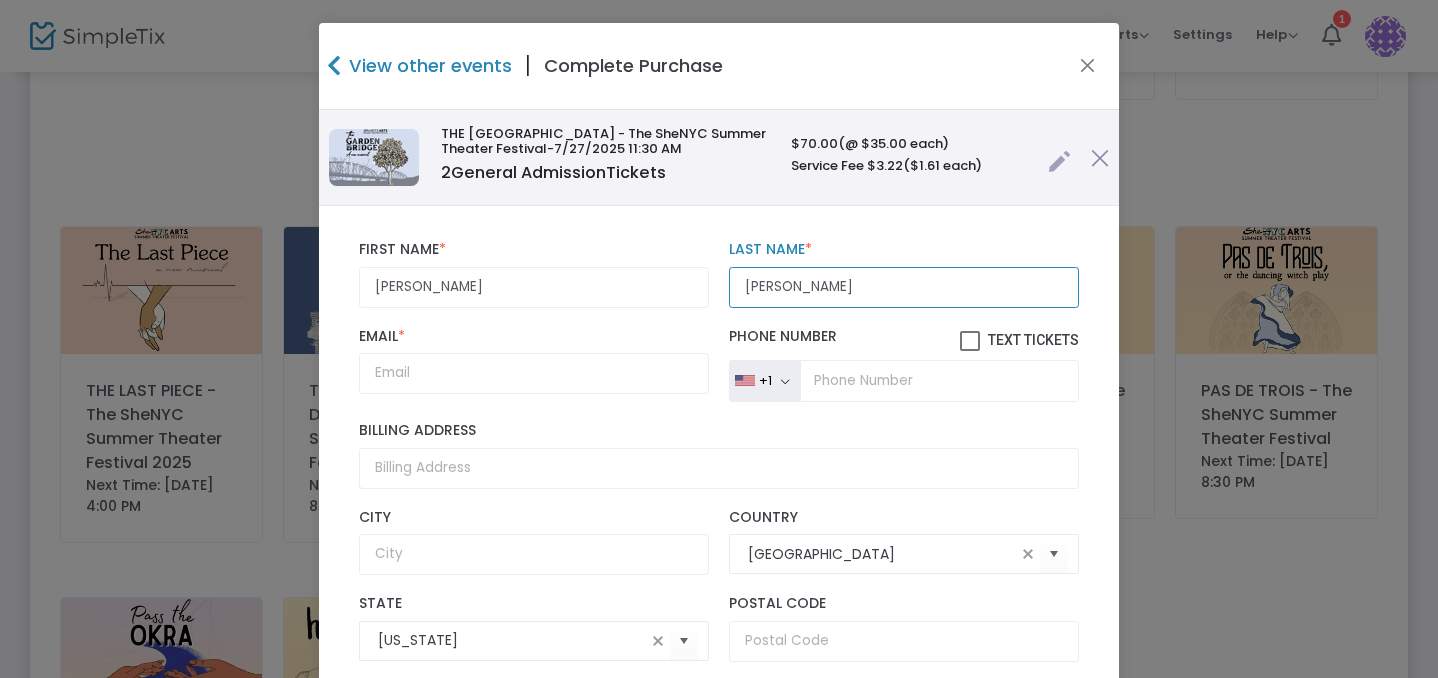 type on "[PERSON_NAME]" 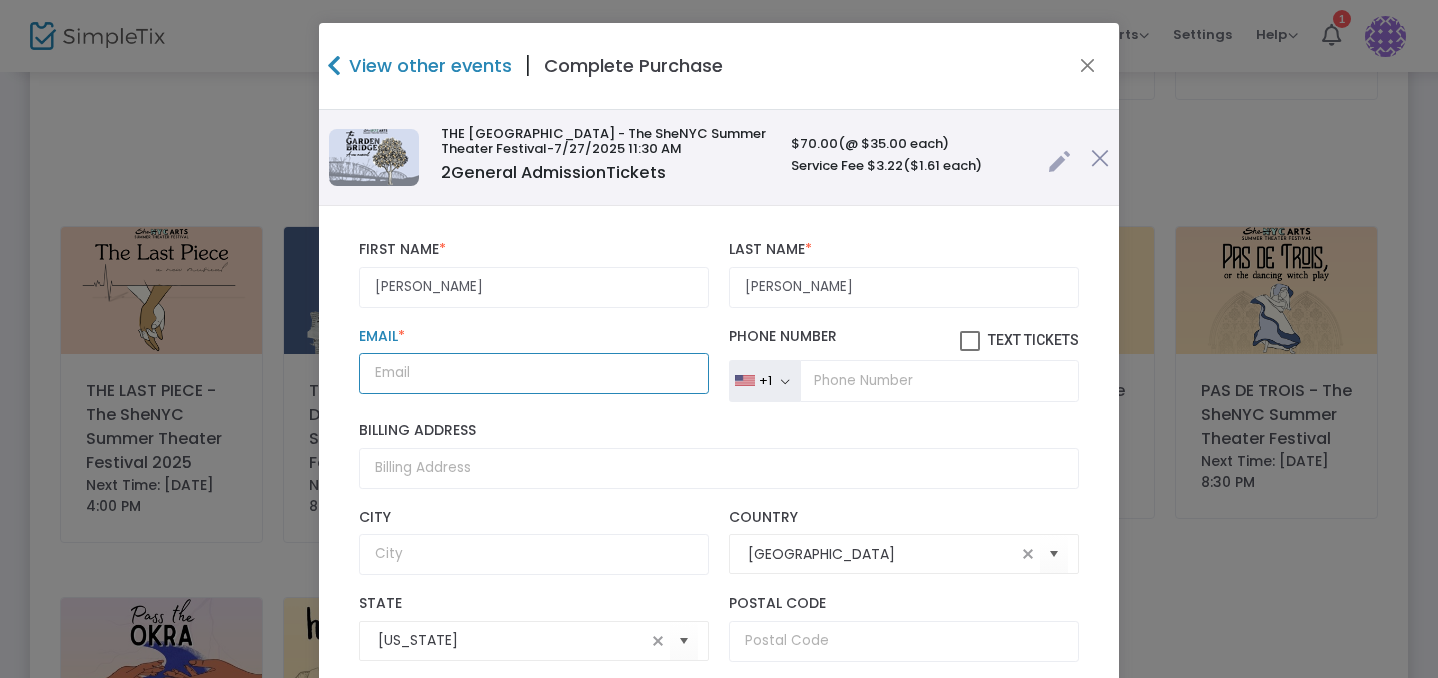 click on "Email  *" at bounding box center [534, 373] 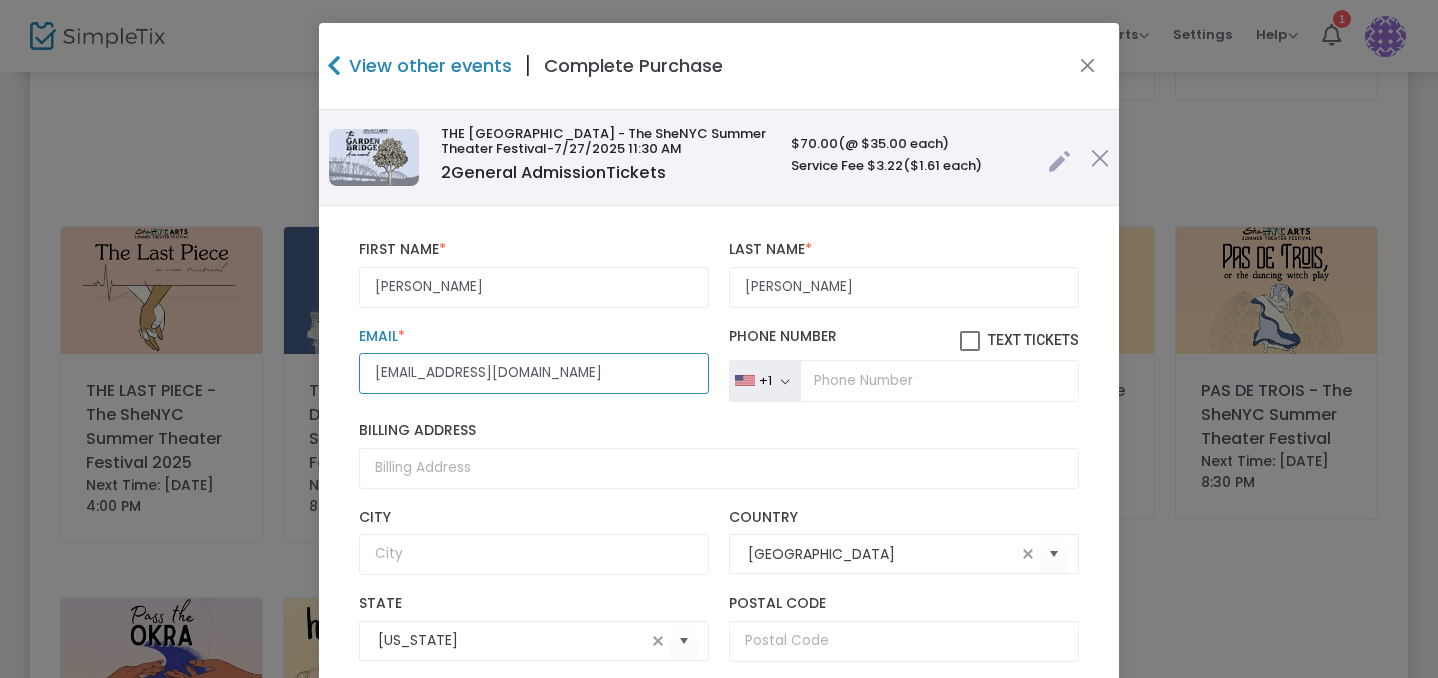 scroll, scrollTop: 138, scrollLeft: 0, axis: vertical 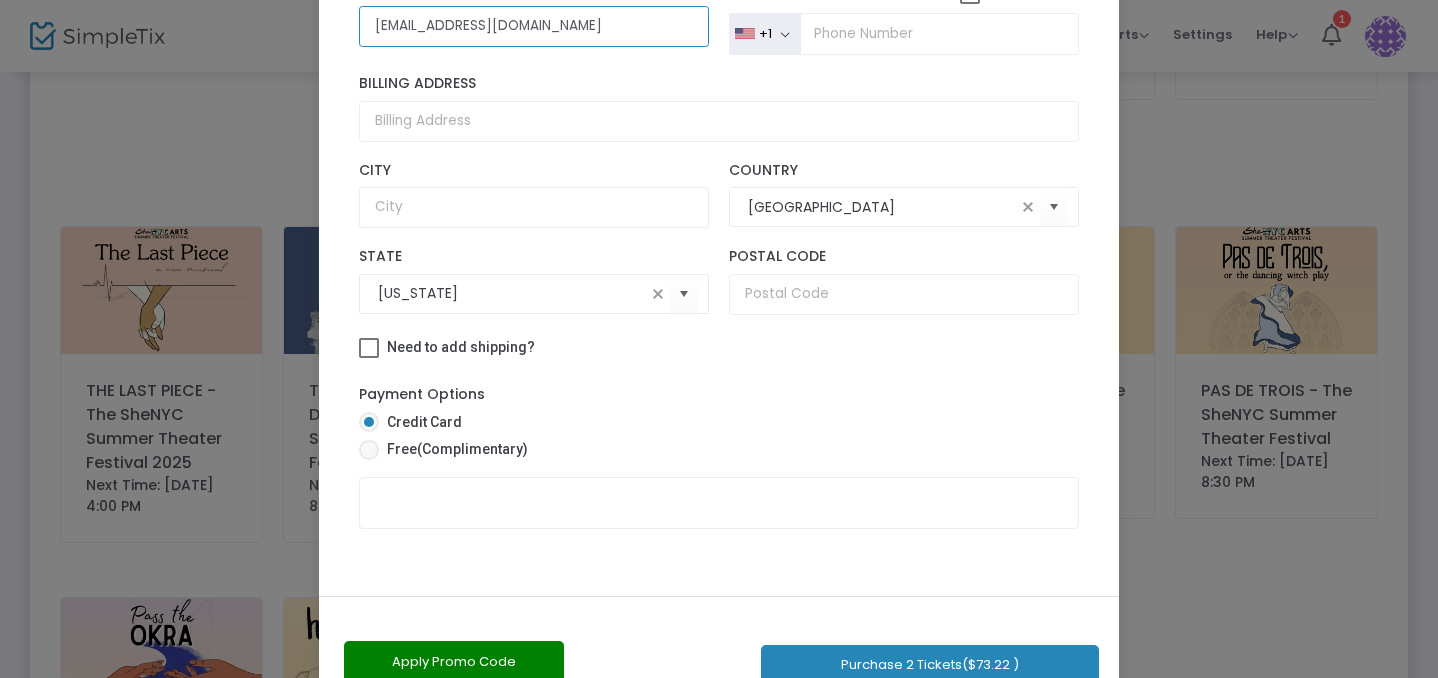 type on "[EMAIL_ADDRESS][DOMAIN_NAME]" 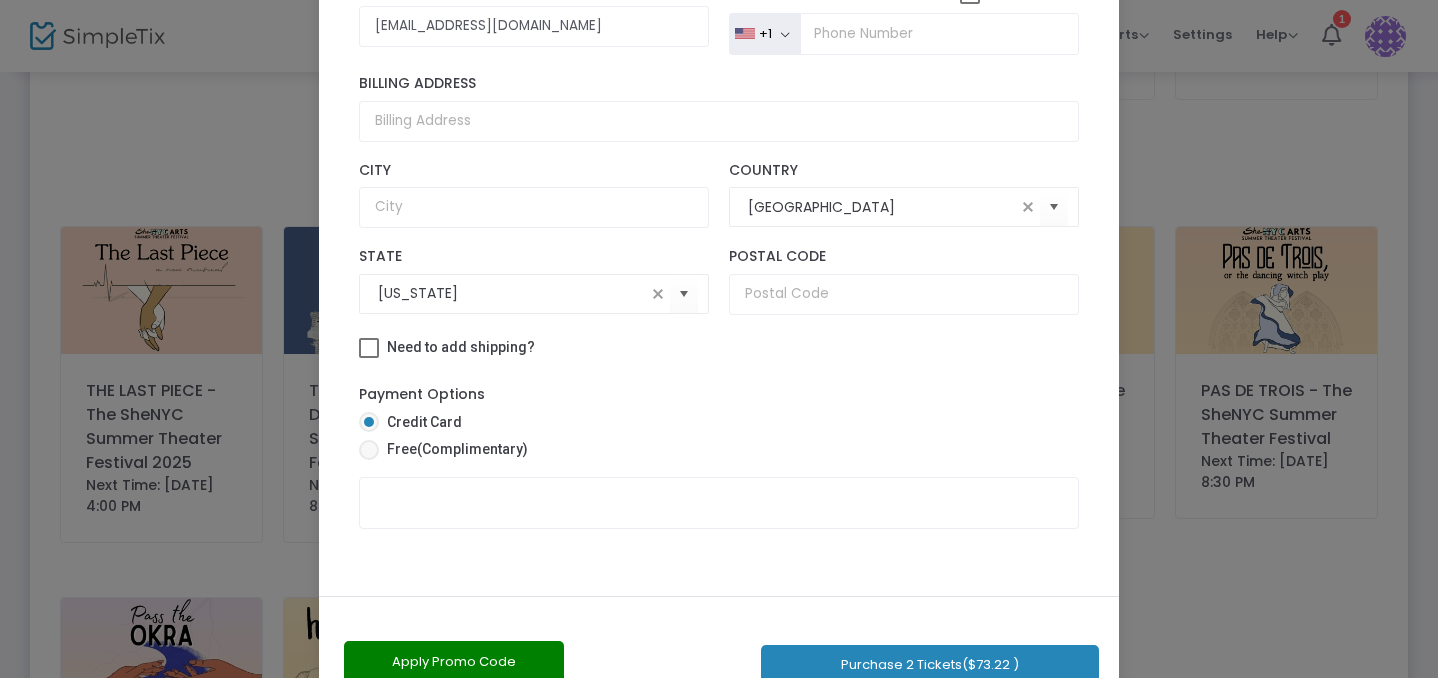 click on "(Complimentary)" at bounding box center (472, 449) 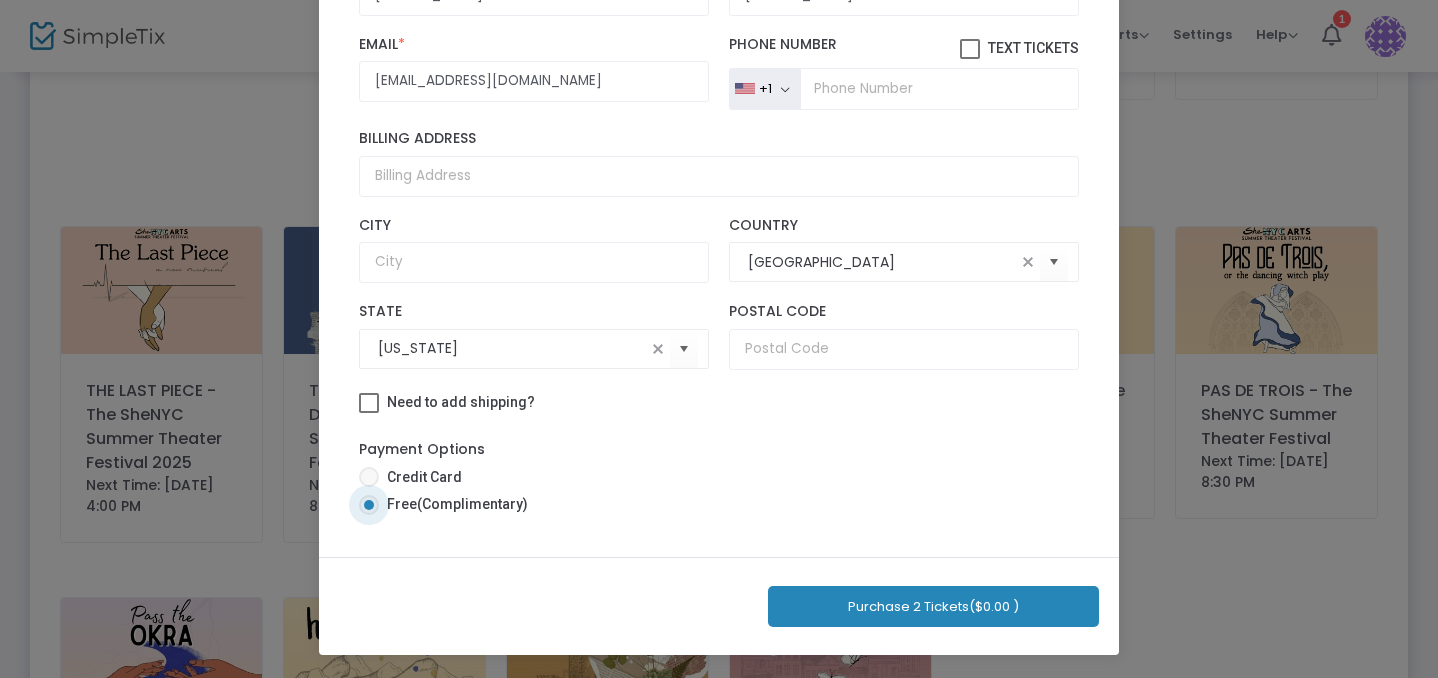 scroll, scrollTop: 43, scrollLeft: 0, axis: vertical 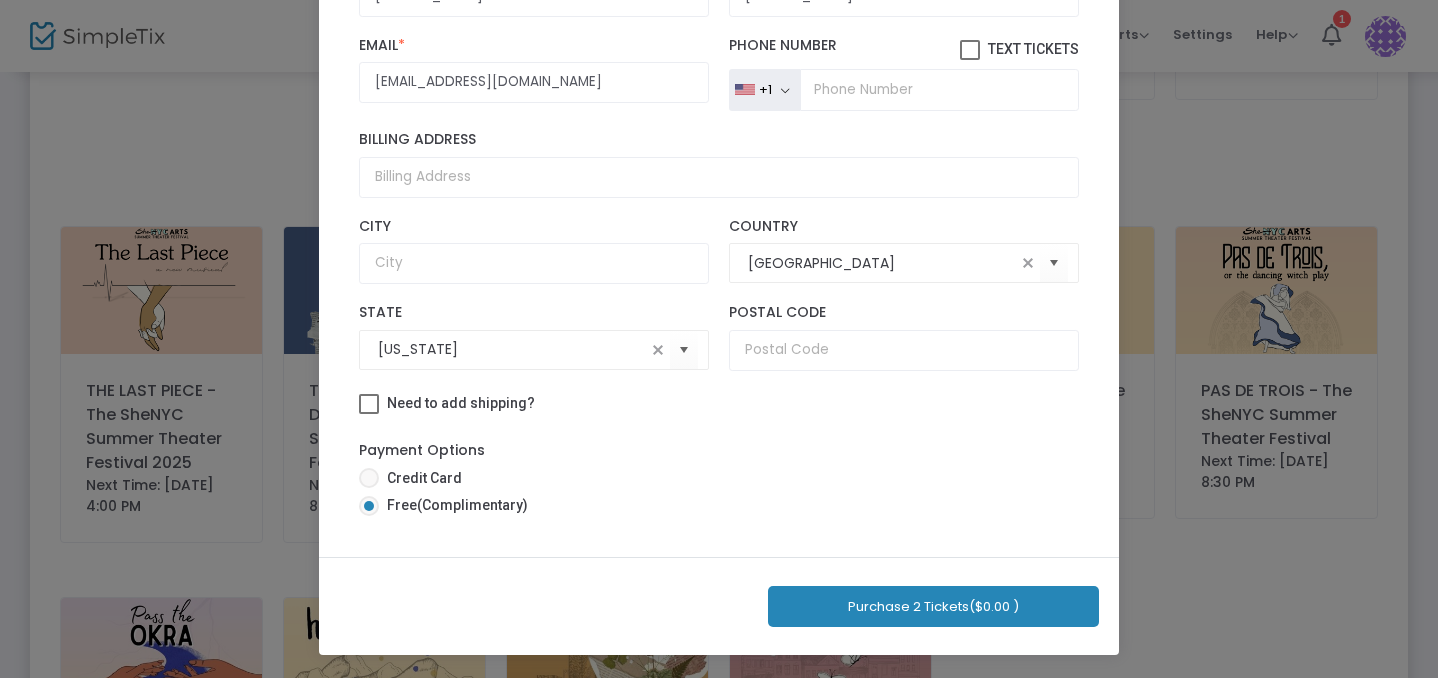 click on "Purchase 2 Tickets   ($0.00 )" 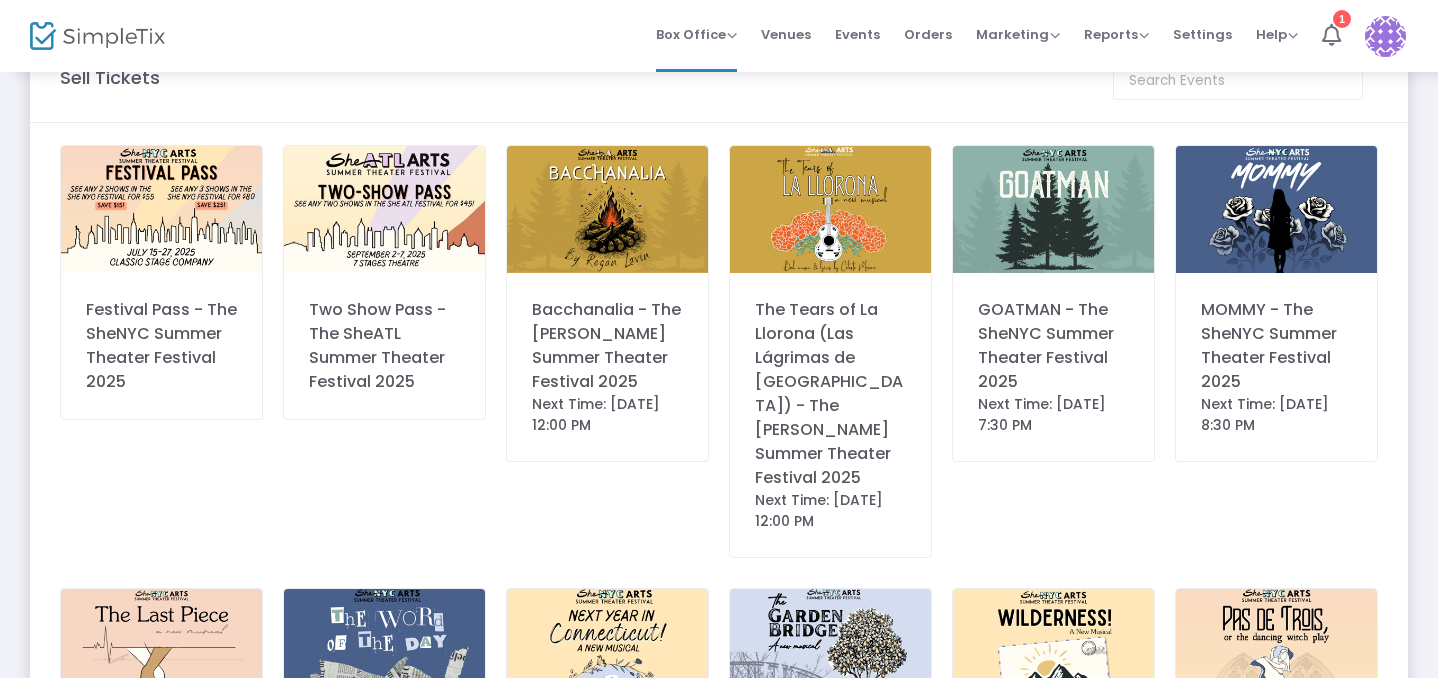 scroll, scrollTop: 464, scrollLeft: 0, axis: vertical 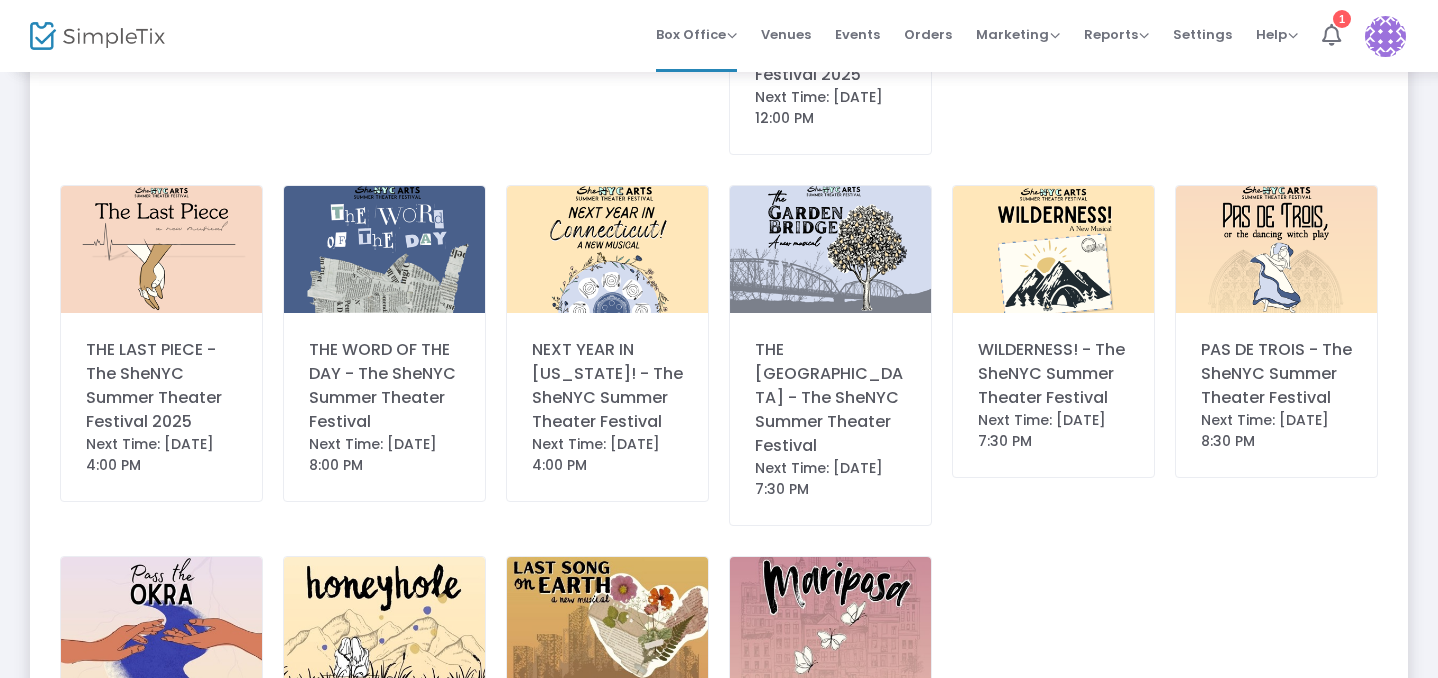 click 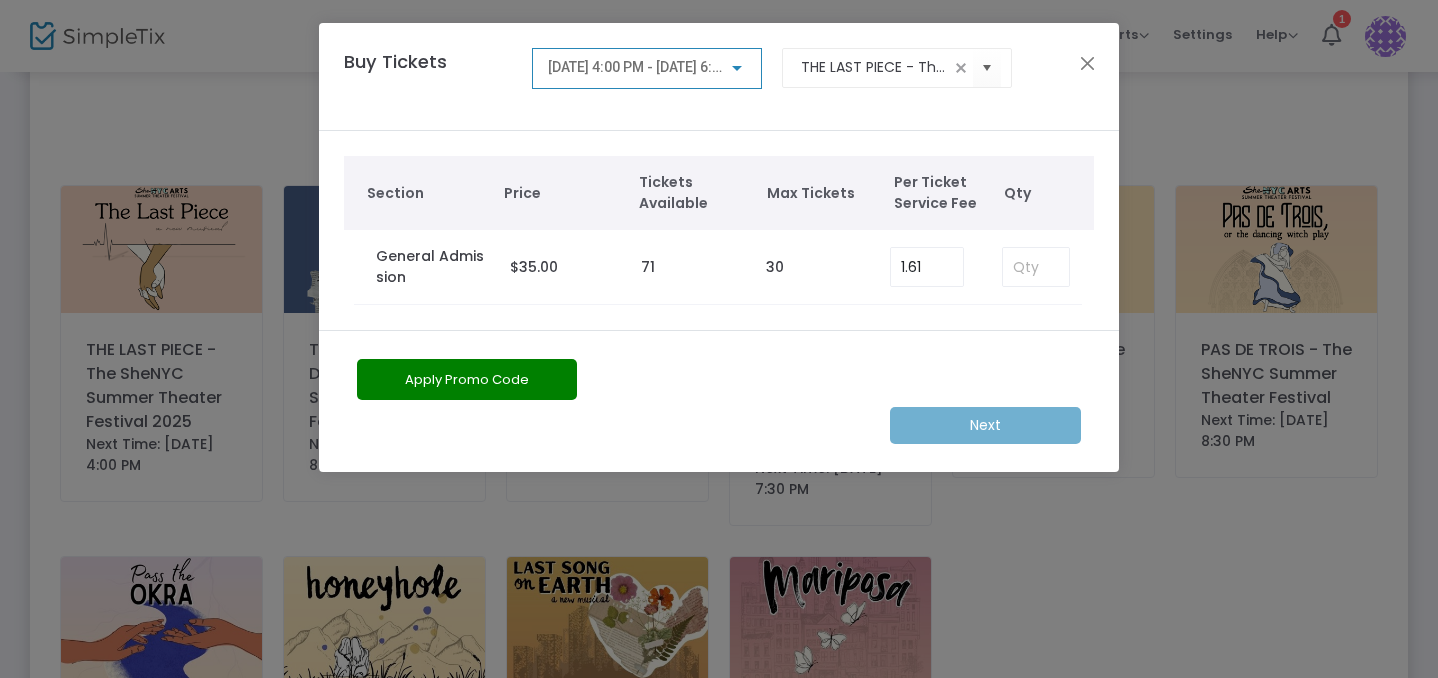 click on "[DATE] 4:00 PM - [DATE] 6:00 PM" at bounding box center [650, 67] 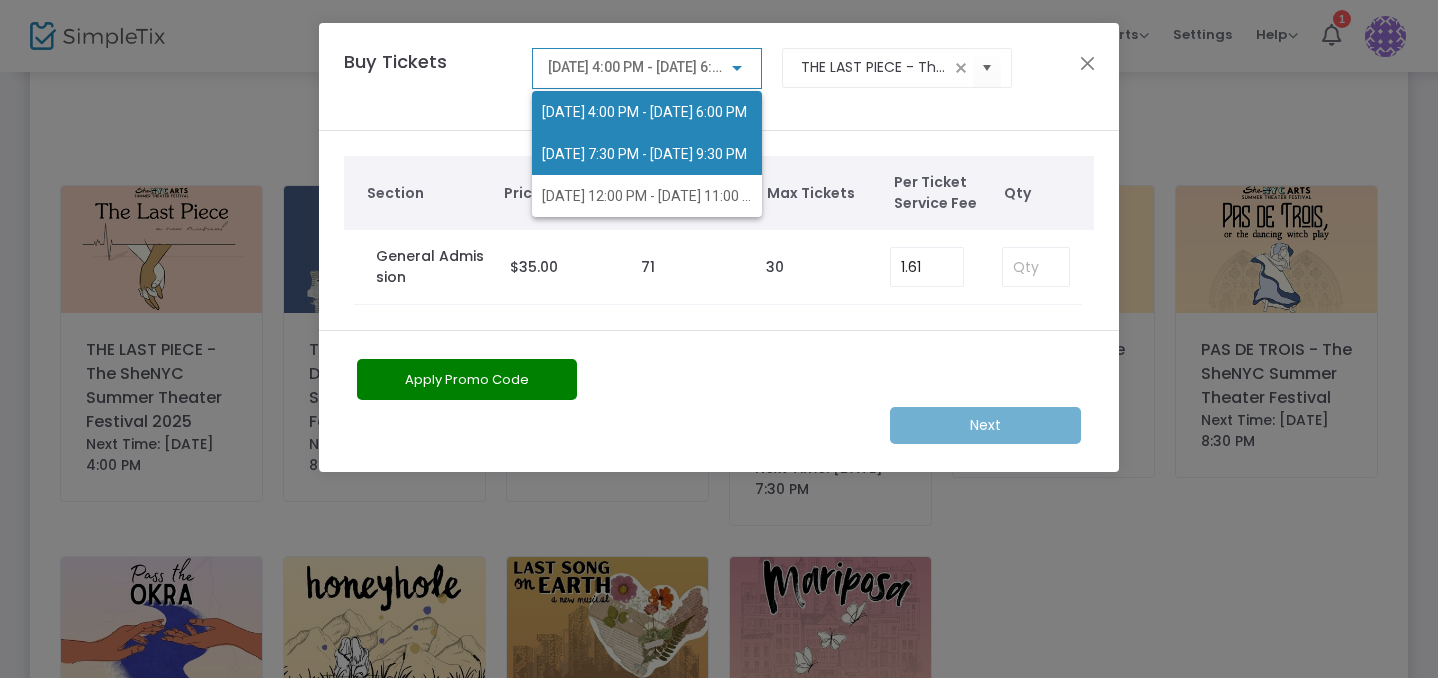 click on "[DATE] 7:30 PM - [DATE] 9:30 PM" at bounding box center [644, 154] 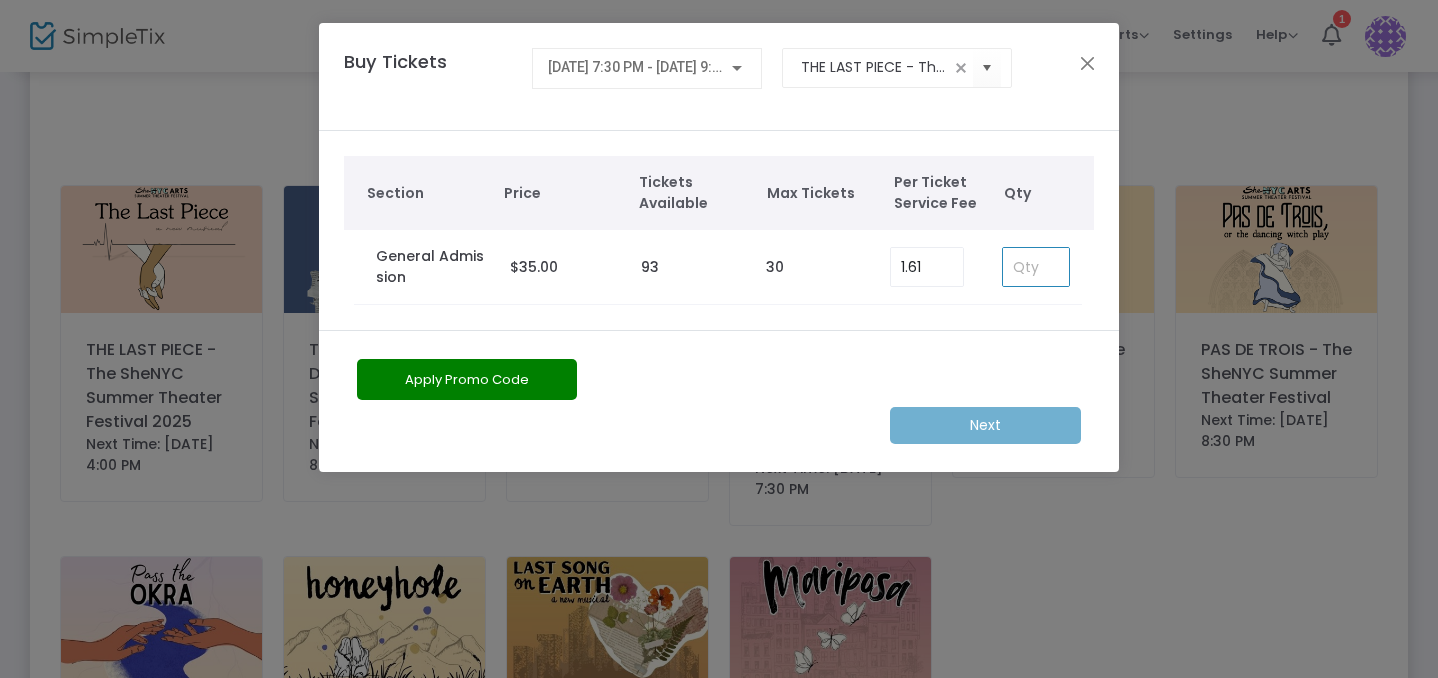 click at bounding box center (1036, 267) 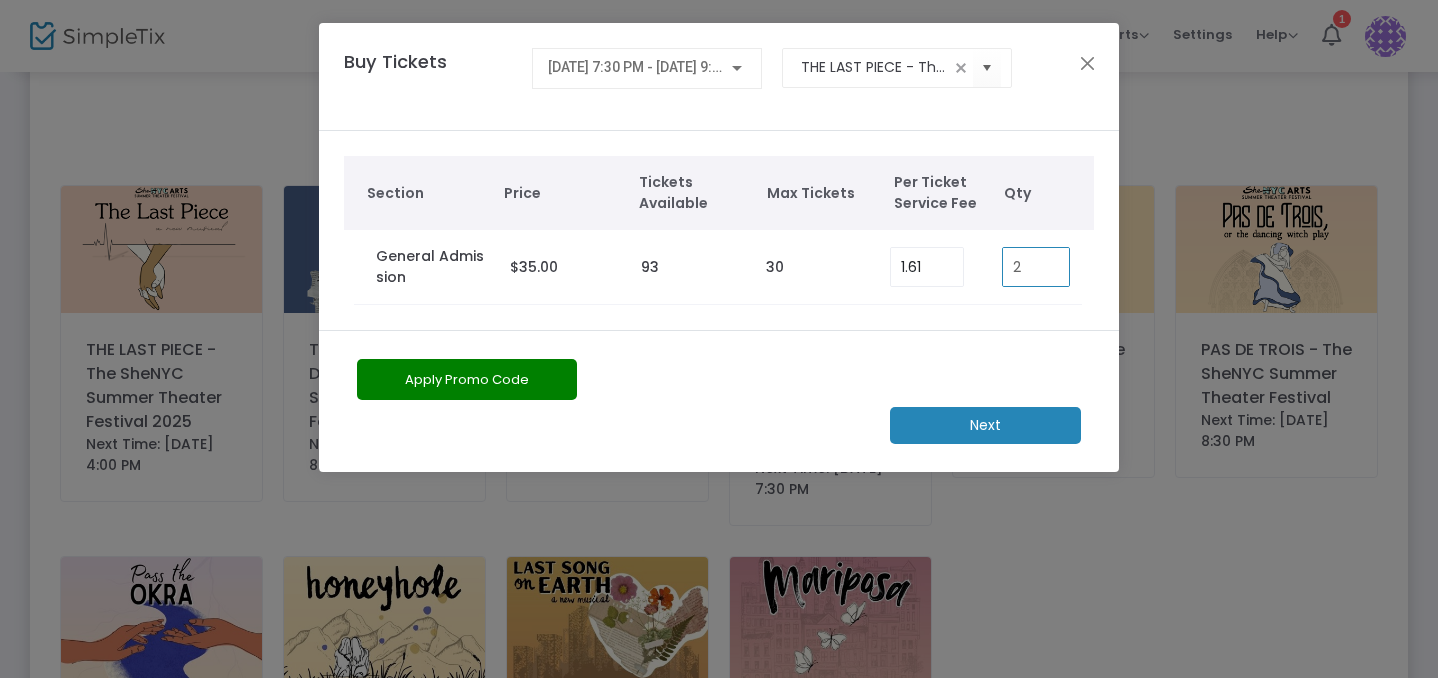 type on "2" 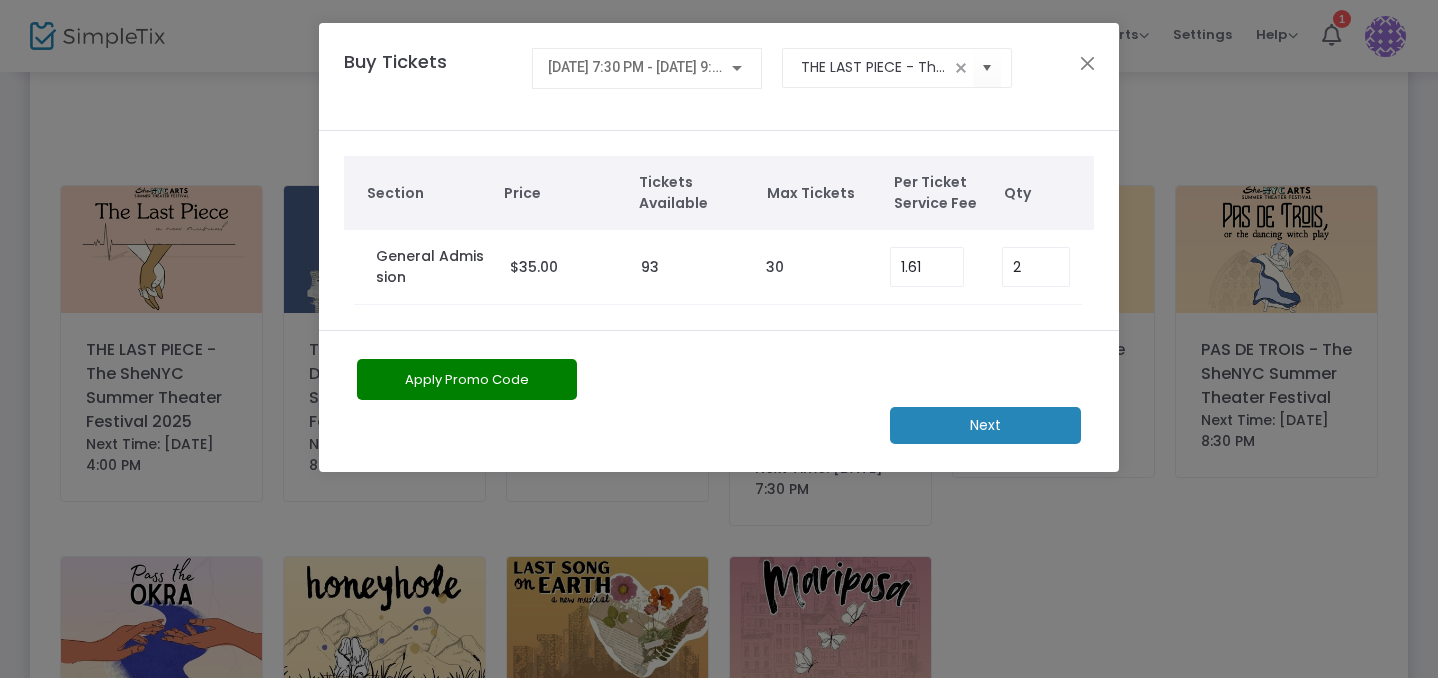 click on "Apply Promo Code" 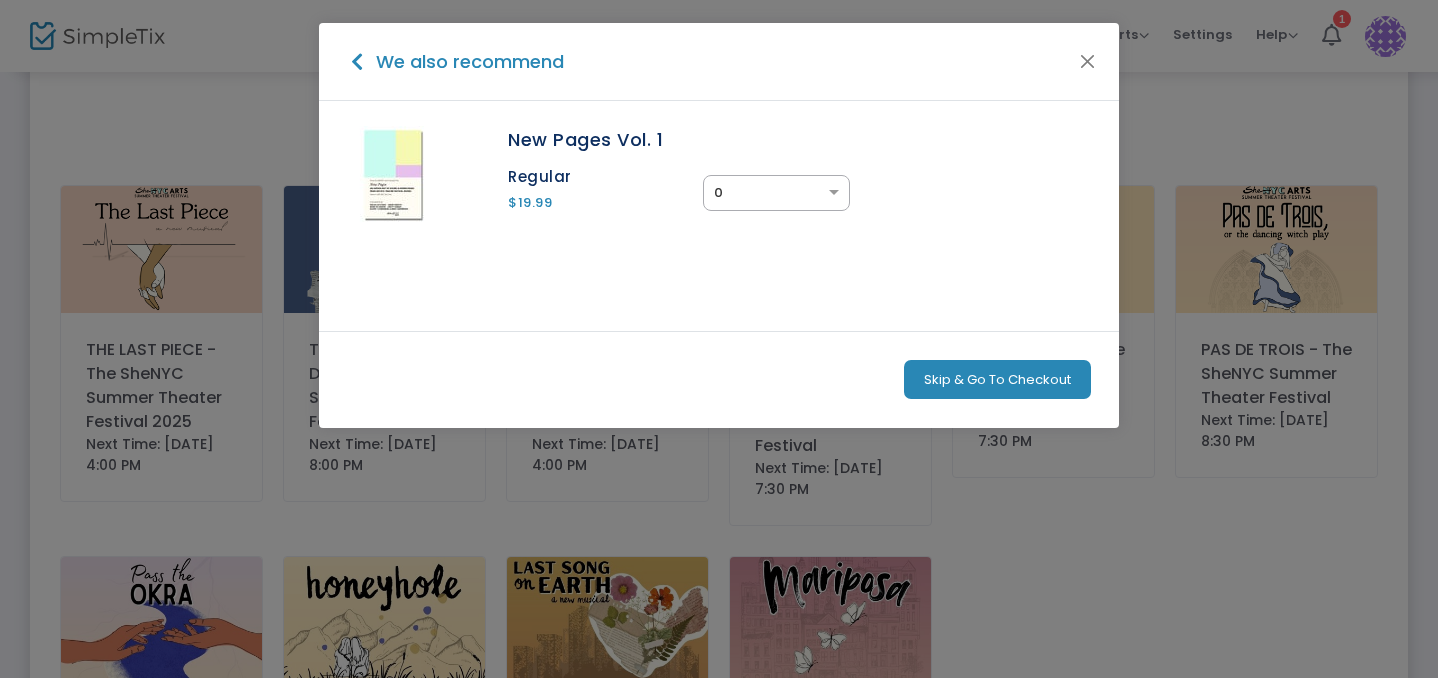 click on "Skip & Go To Checkout" 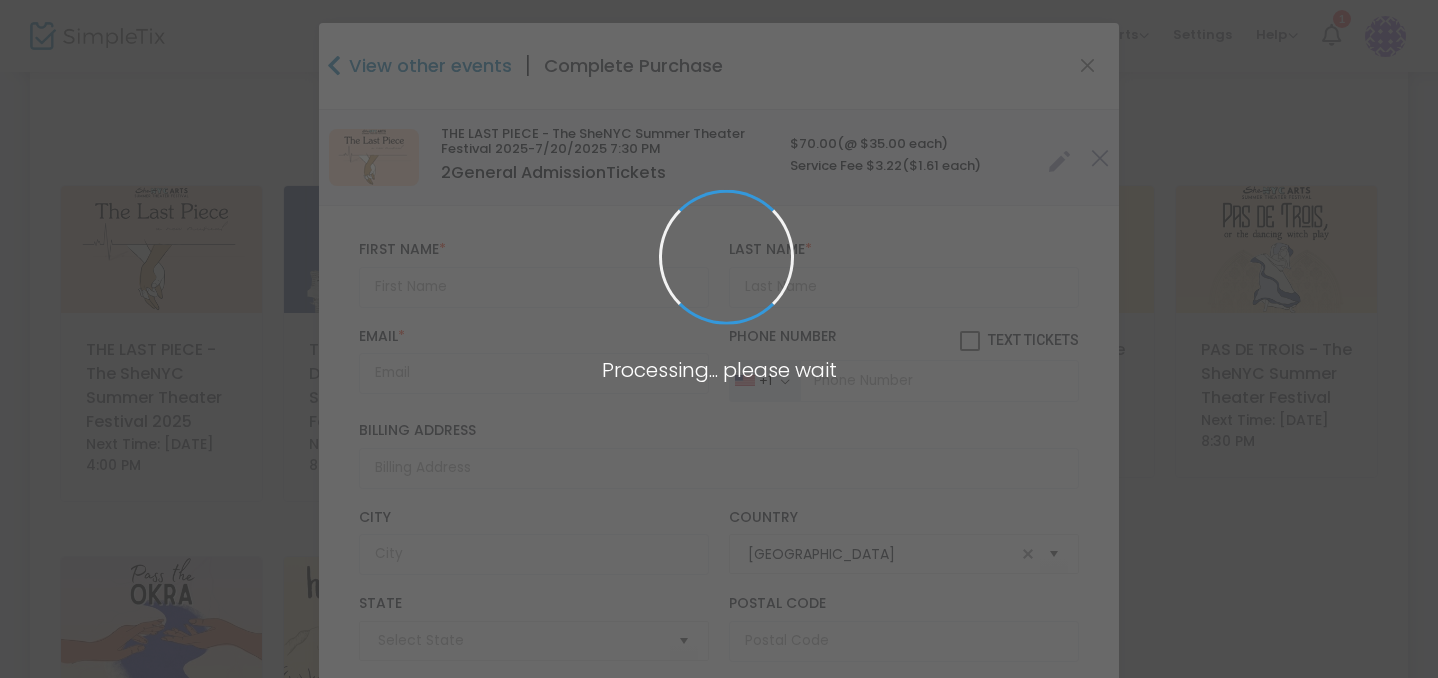 type on "[US_STATE]" 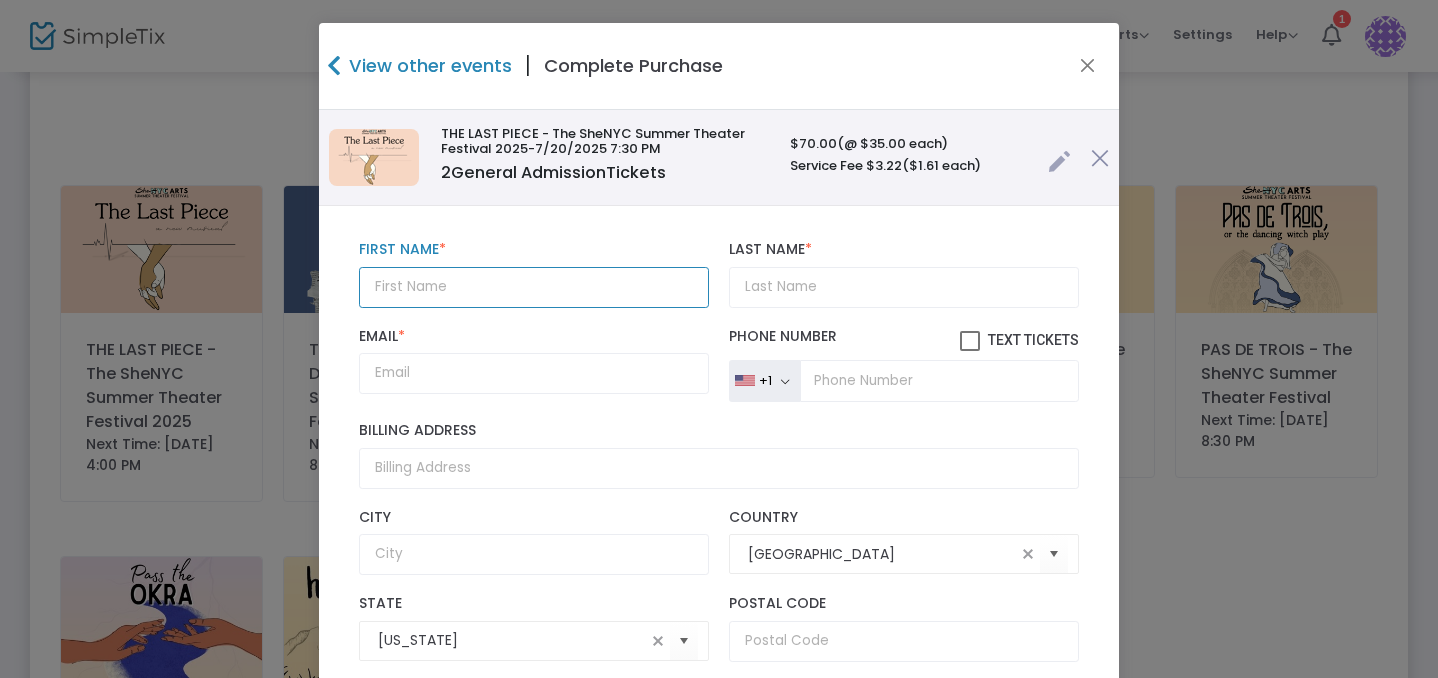 click at bounding box center [534, 287] 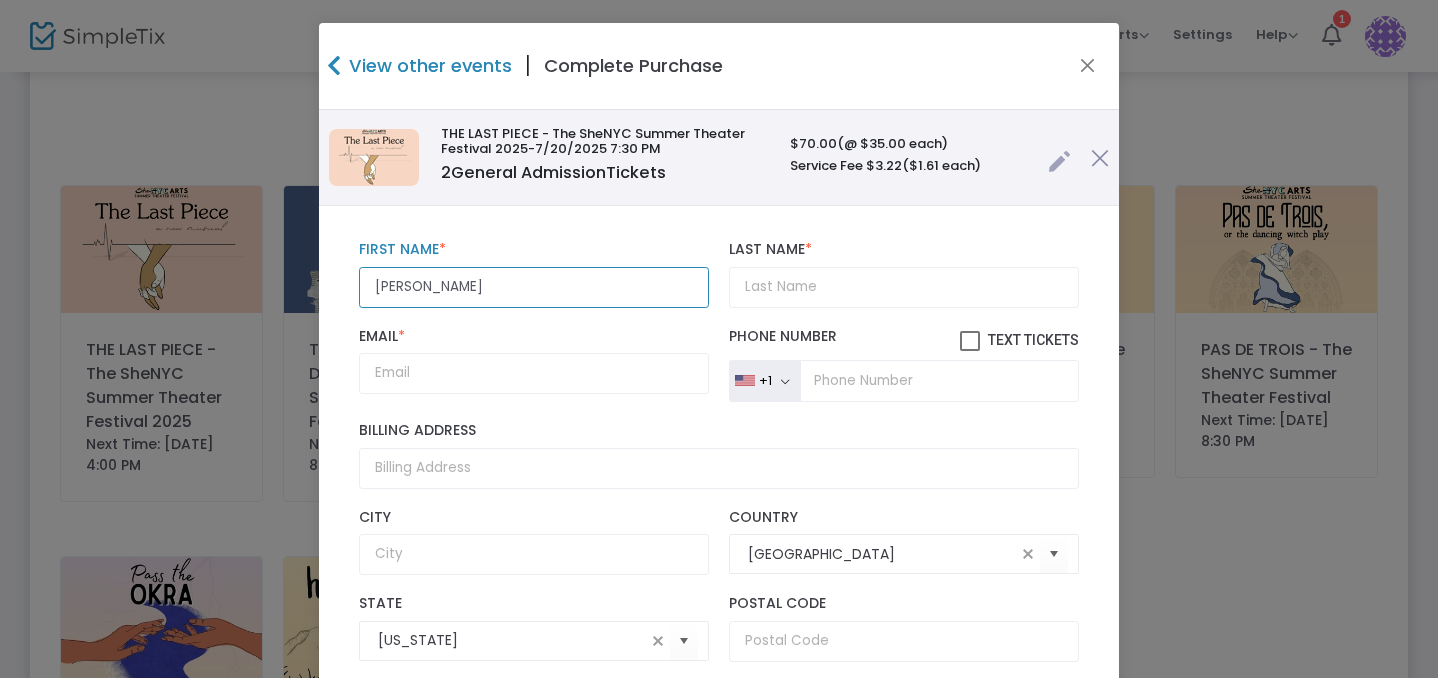 drag, startPoint x: 461, startPoint y: 284, endPoint x: 526, endPoint y: 286, distance: 65.03076 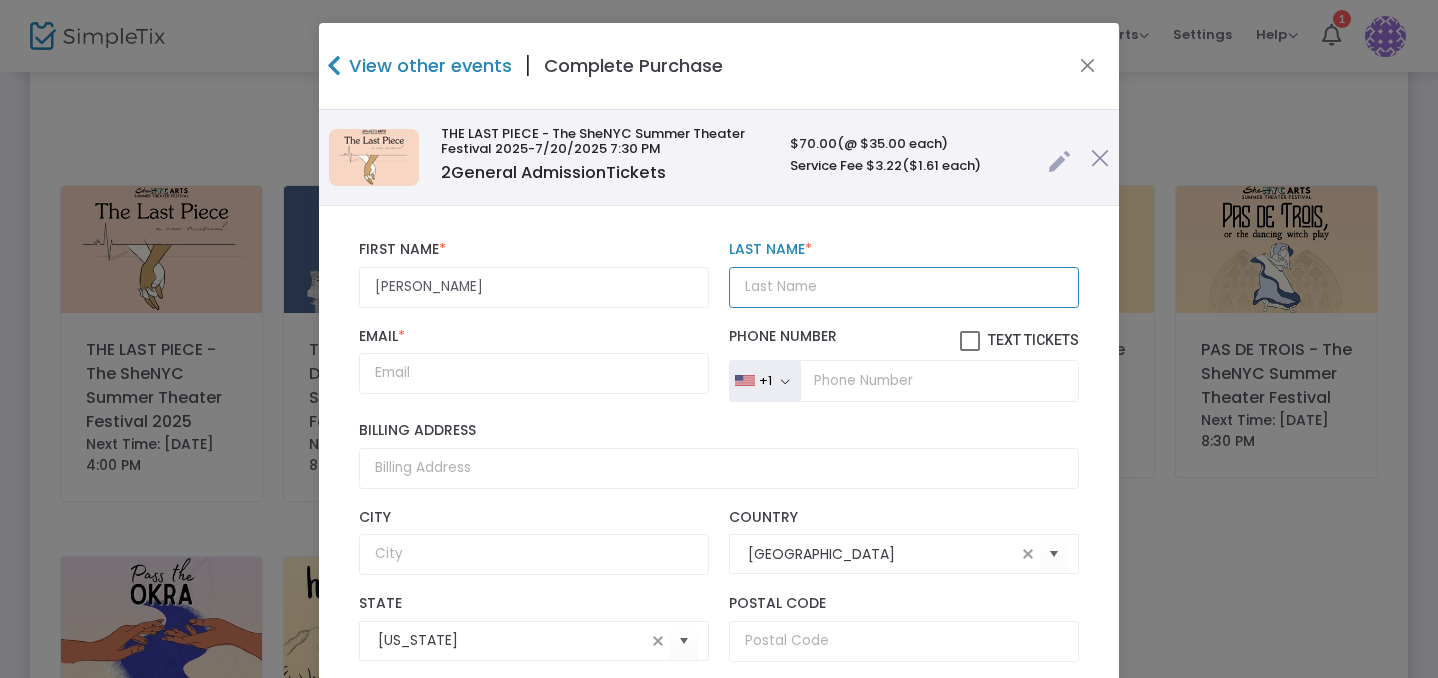 click on "Last Name  *" at bounding box center (904, 287) 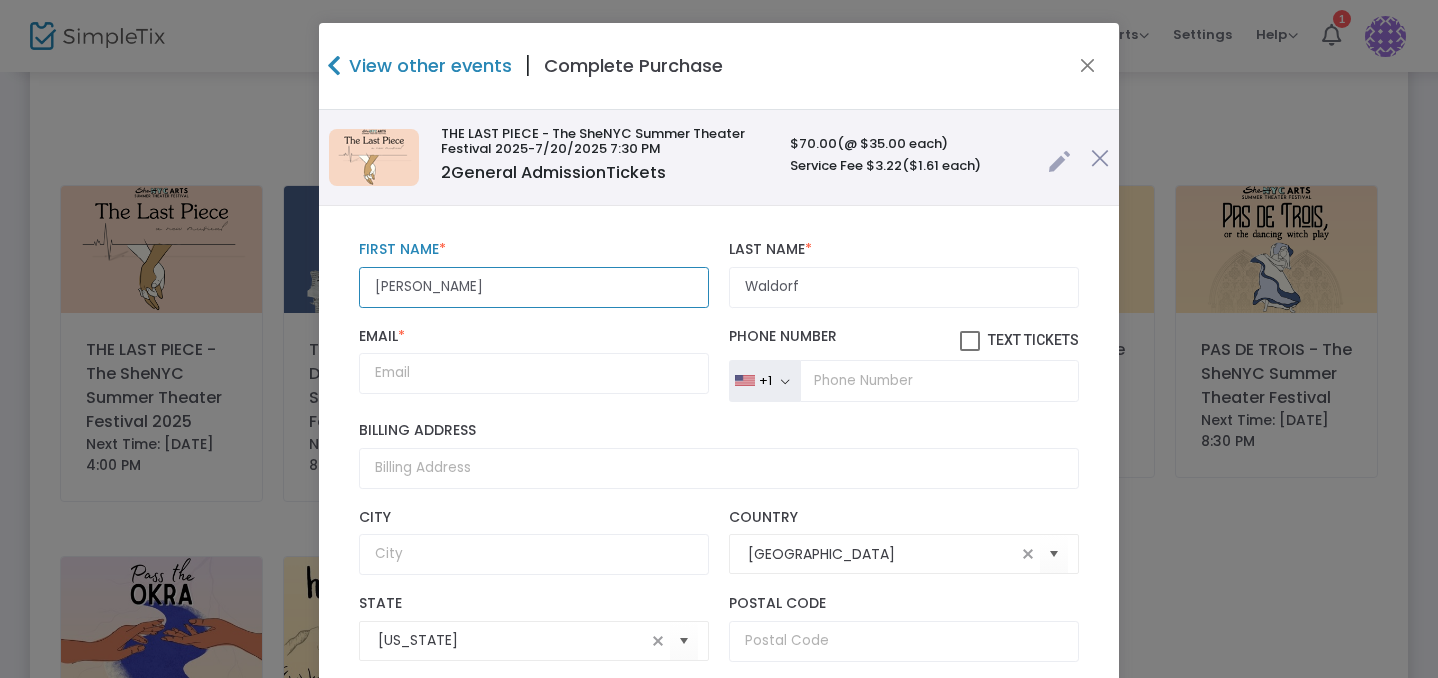 click on "[PERSON_NAME]" at bounding box center [534, 287] 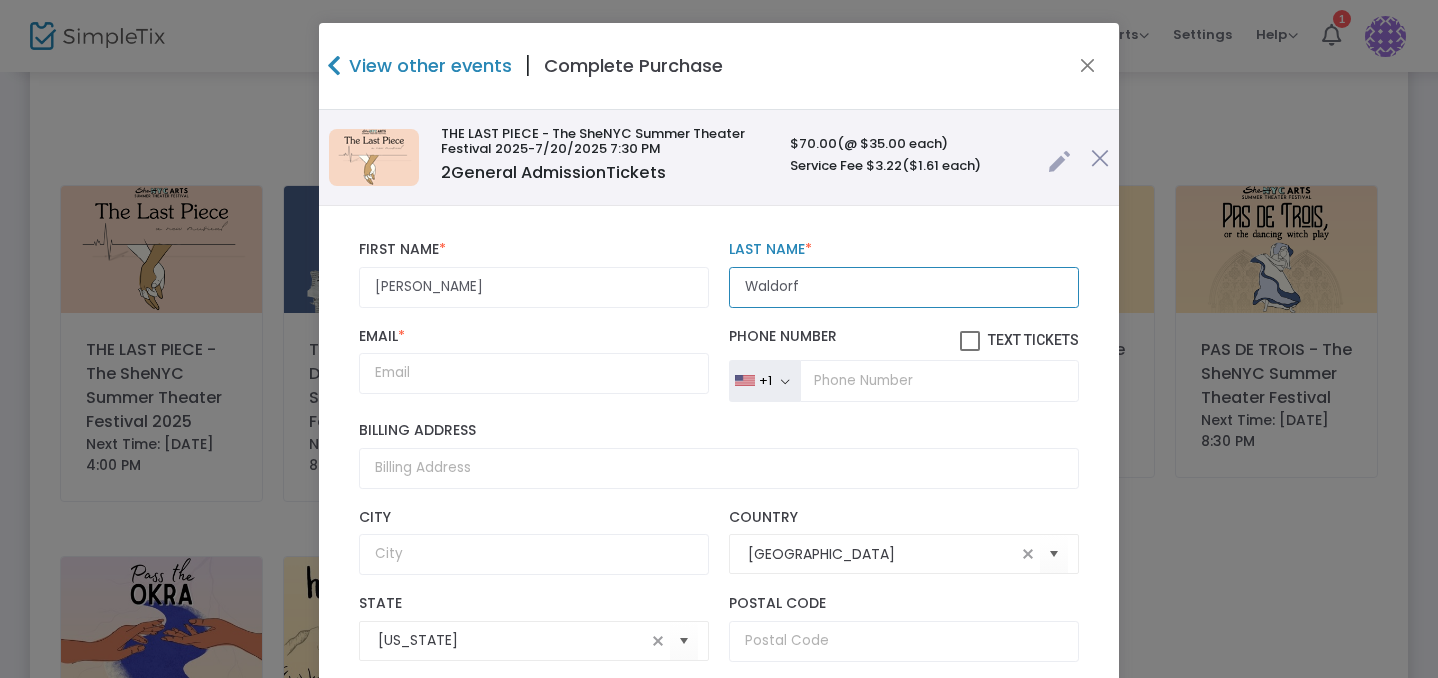 click on "Waldorf" at bounding box center (904, 287) 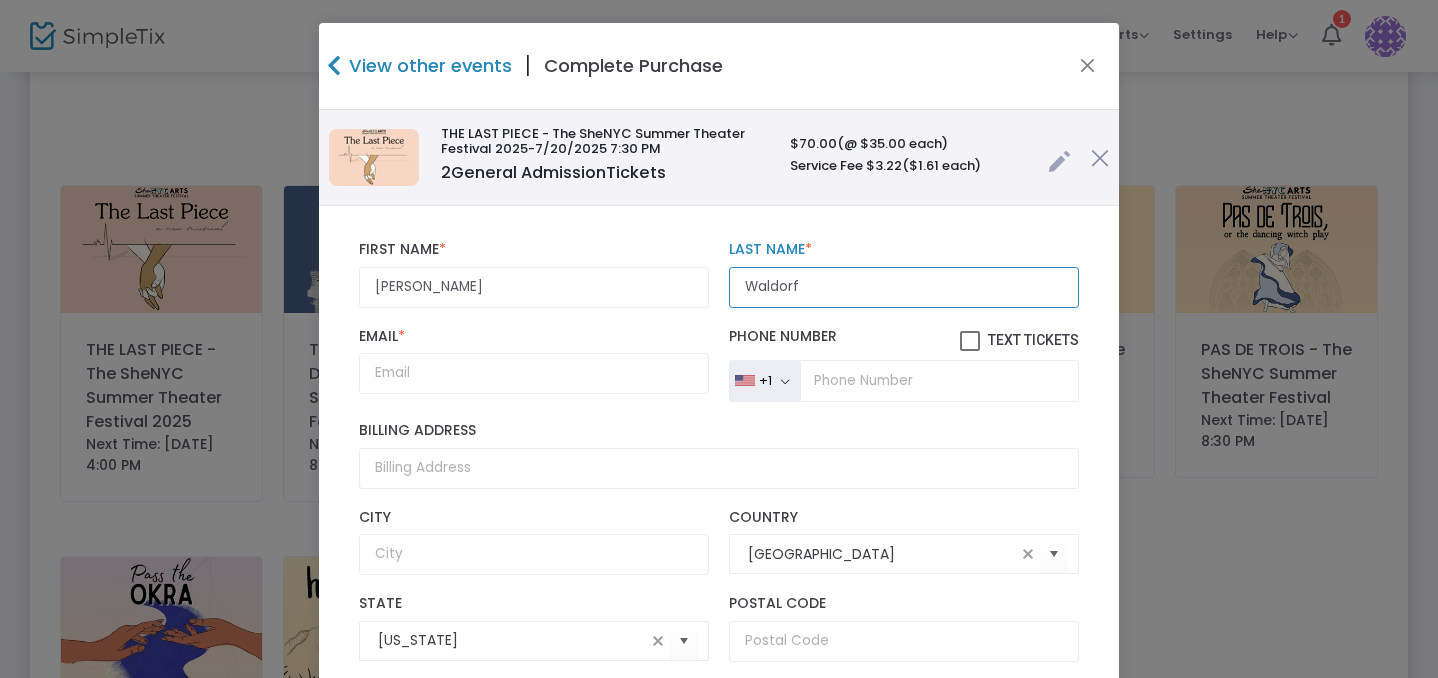 type on "Waldorf" 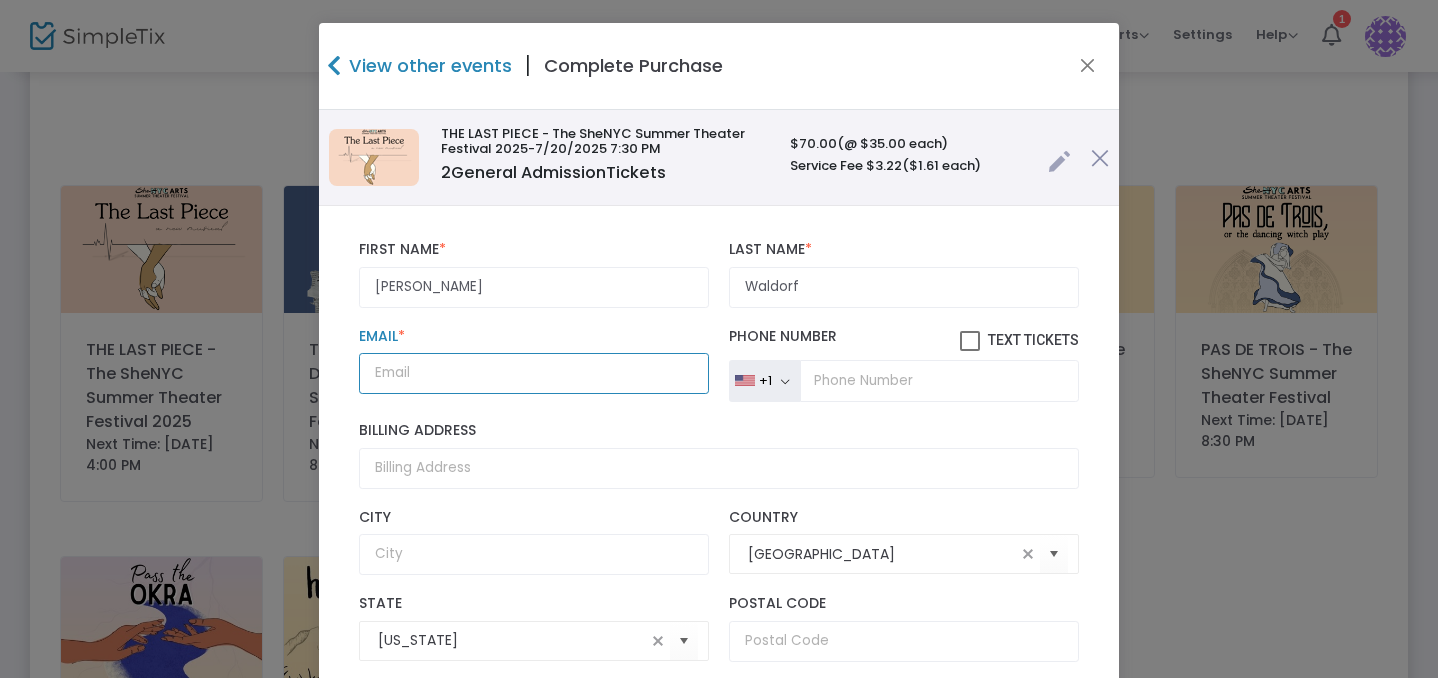 click on "Email  *" at bounding box center [534, 373] 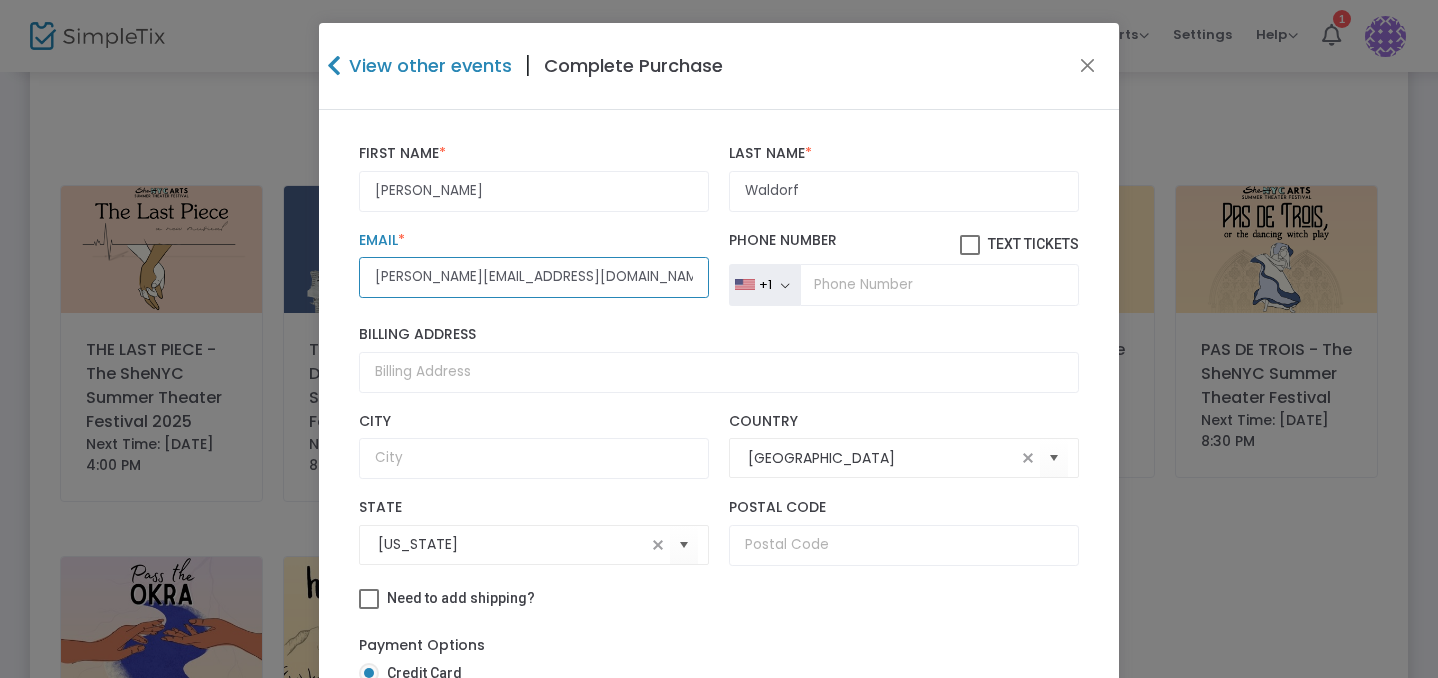 scroll, scrollTop: 138, scrollLeft: 0, axis: vertical 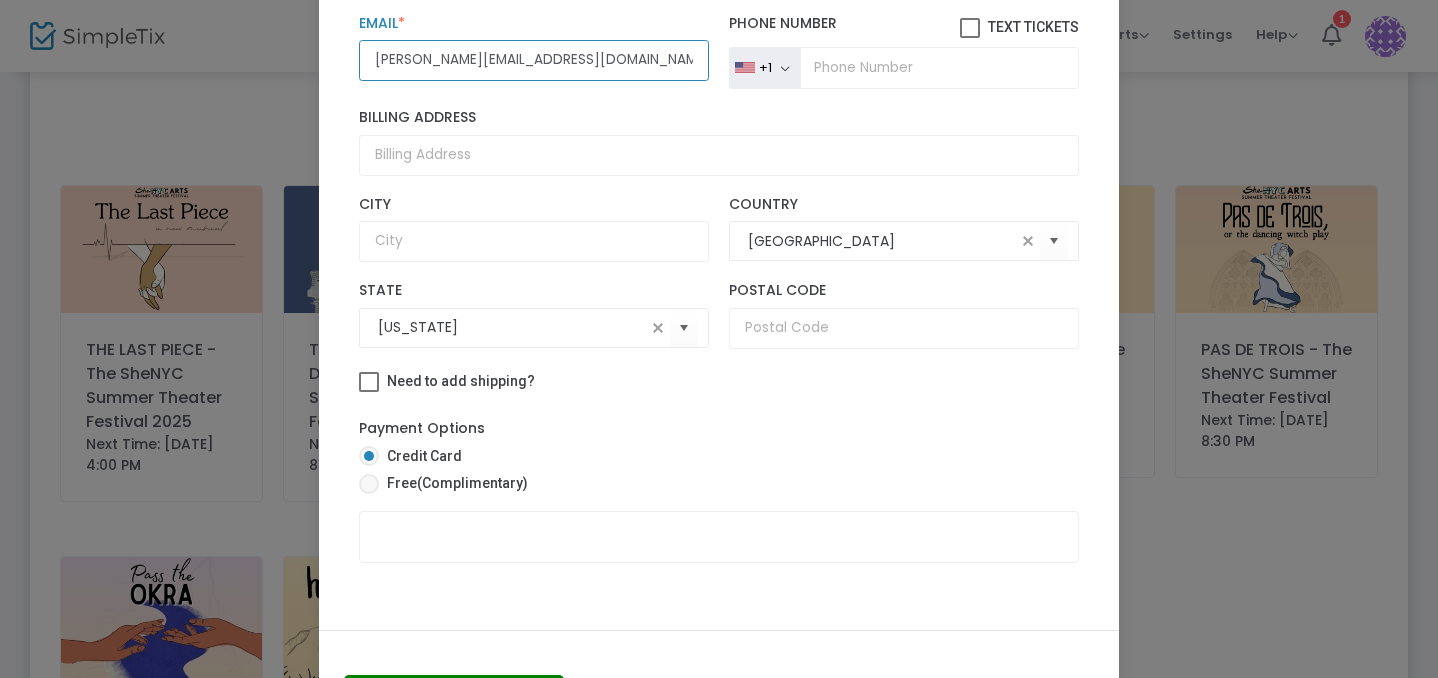 type on "[PERSON_NAME][EMAIL_ADDRESS][DOMAIN_NAME]" 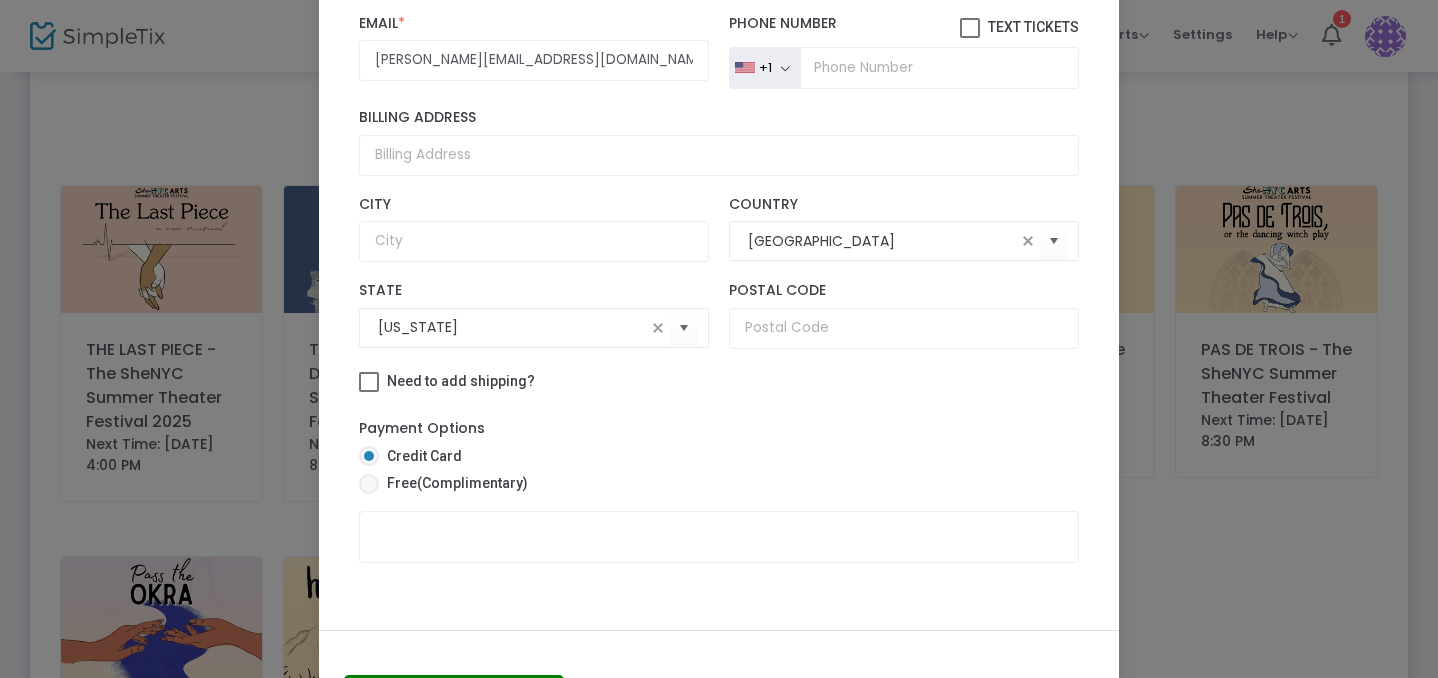 click on "(Complimentary)" at bounding box center (472, 483) 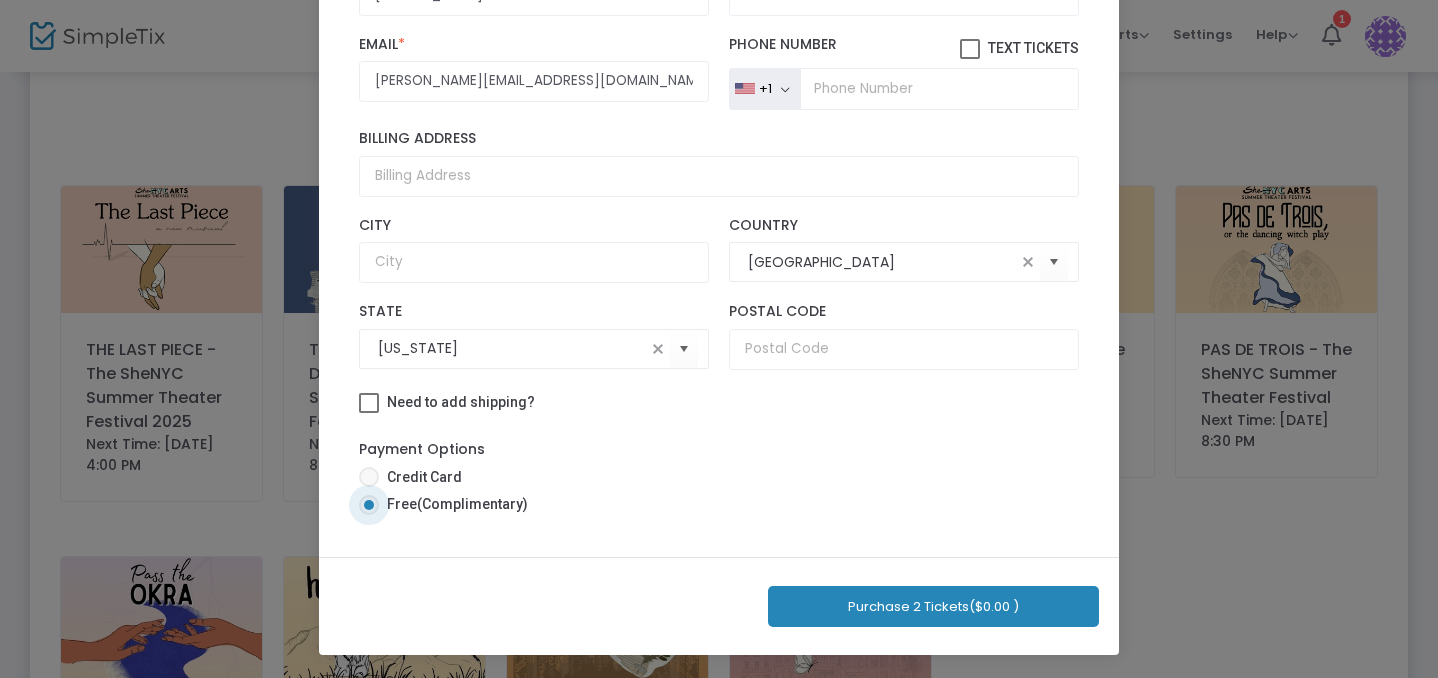 click on "Purchase 2 Tickets   ($0.00 )" 